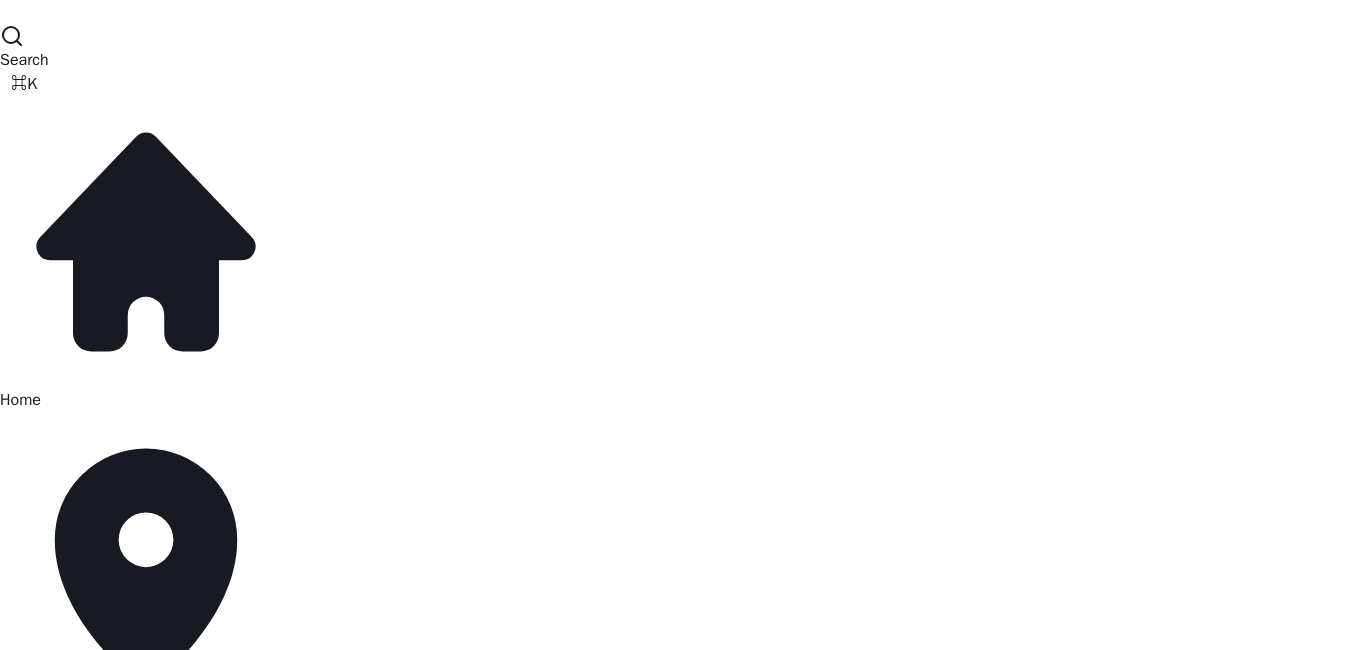 scroll, scrollTop: 0, scrollLeft: 0, axis: both 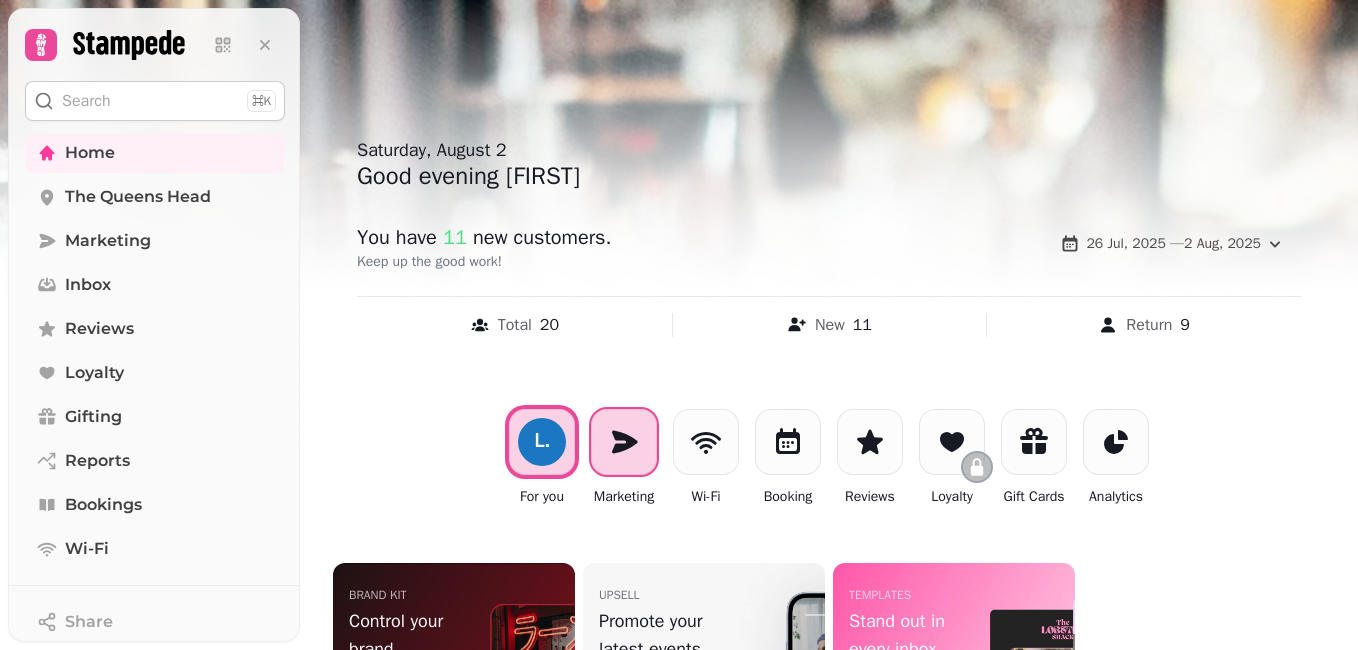 click at bounding box center (624, 442) 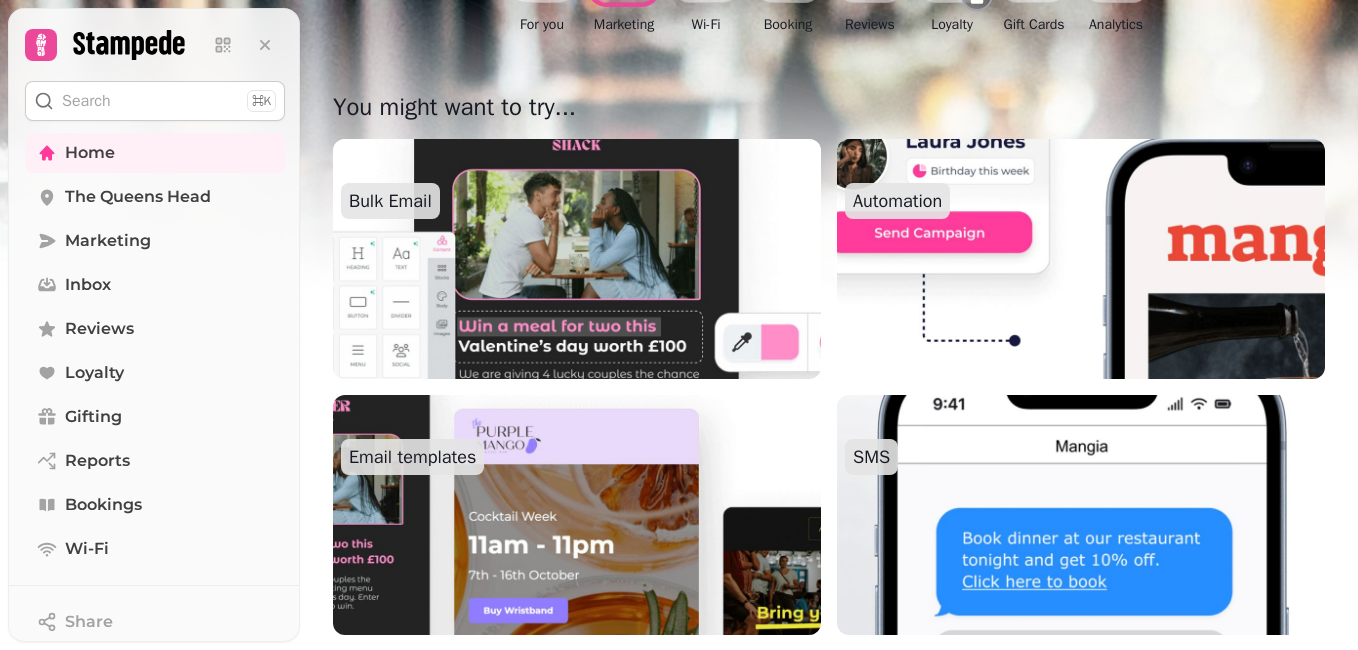 scroll, scrollTop: 487, scrollLeft: 0, axis: vertical 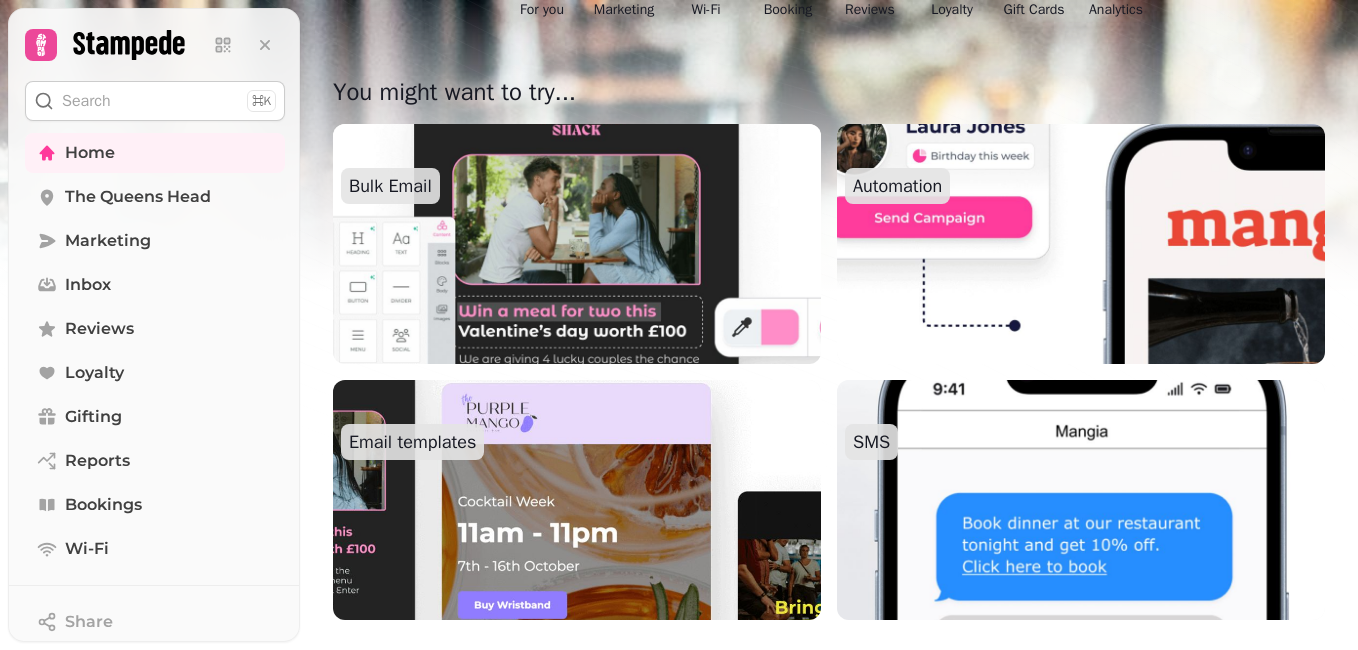 click at bounding box center (577, 500) 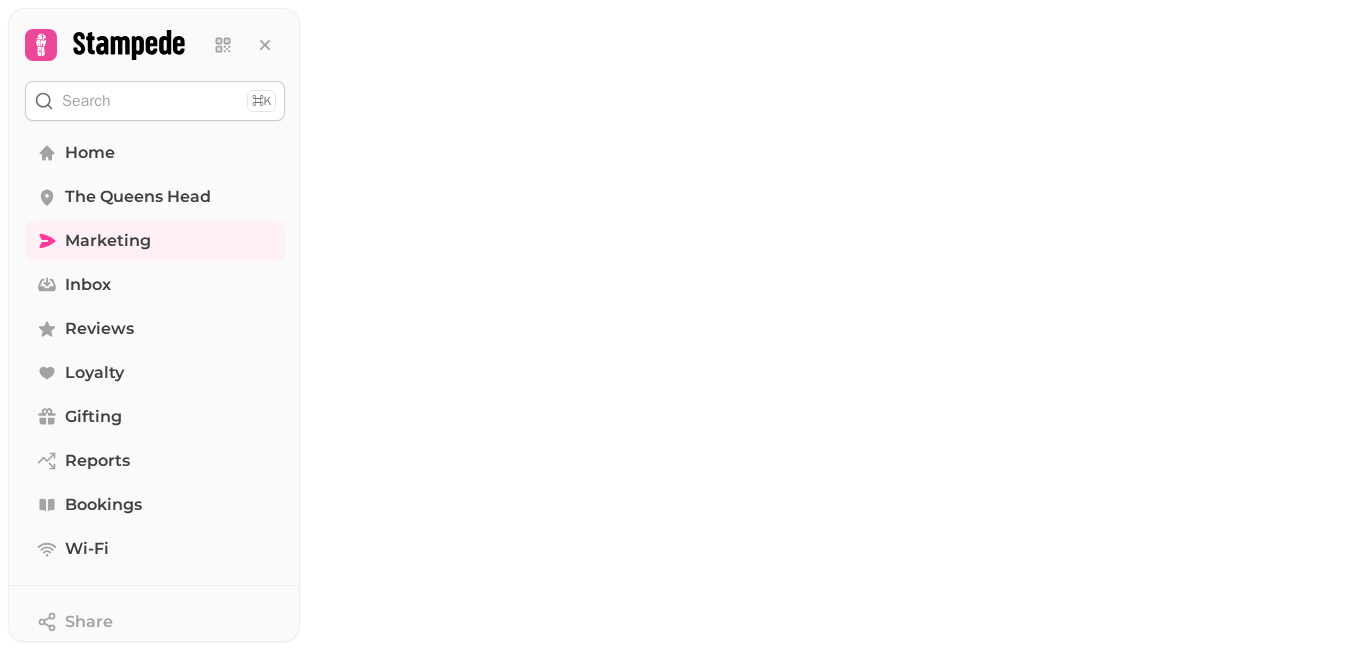 scroll, scrollTop: 0, scrollLeft: 0, axis: both 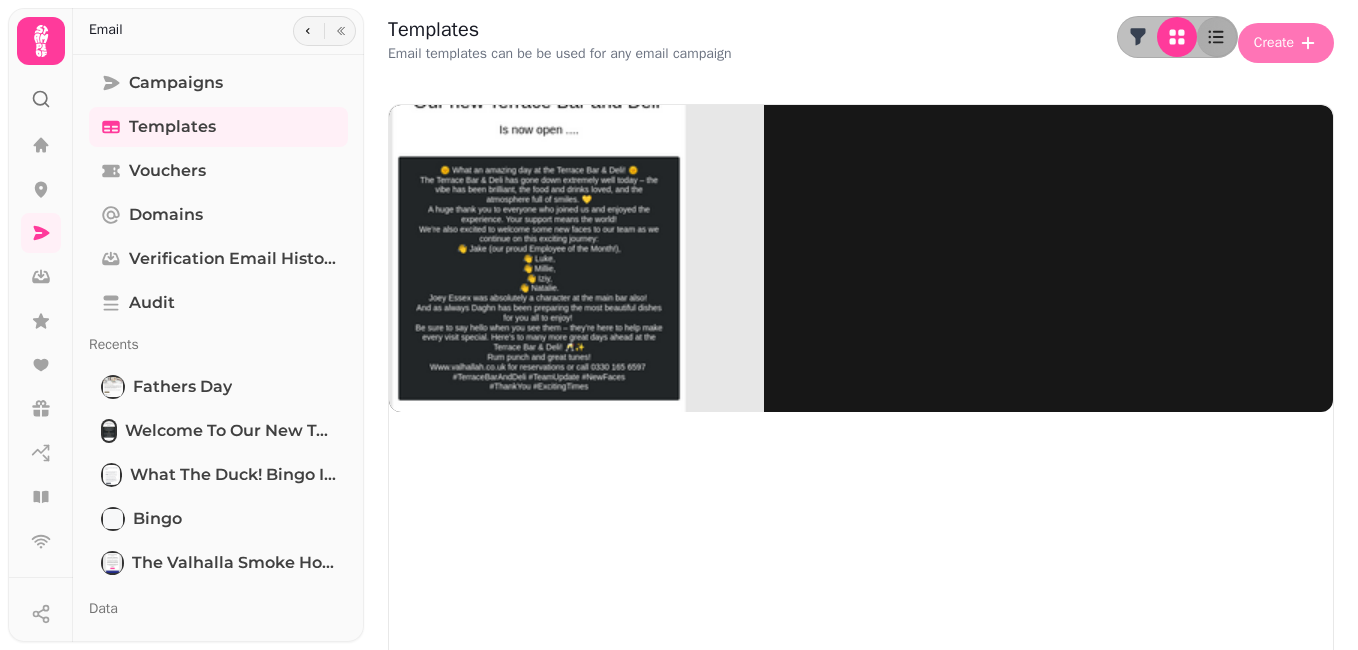 click on "Create" at bounding box center (1274, 43) 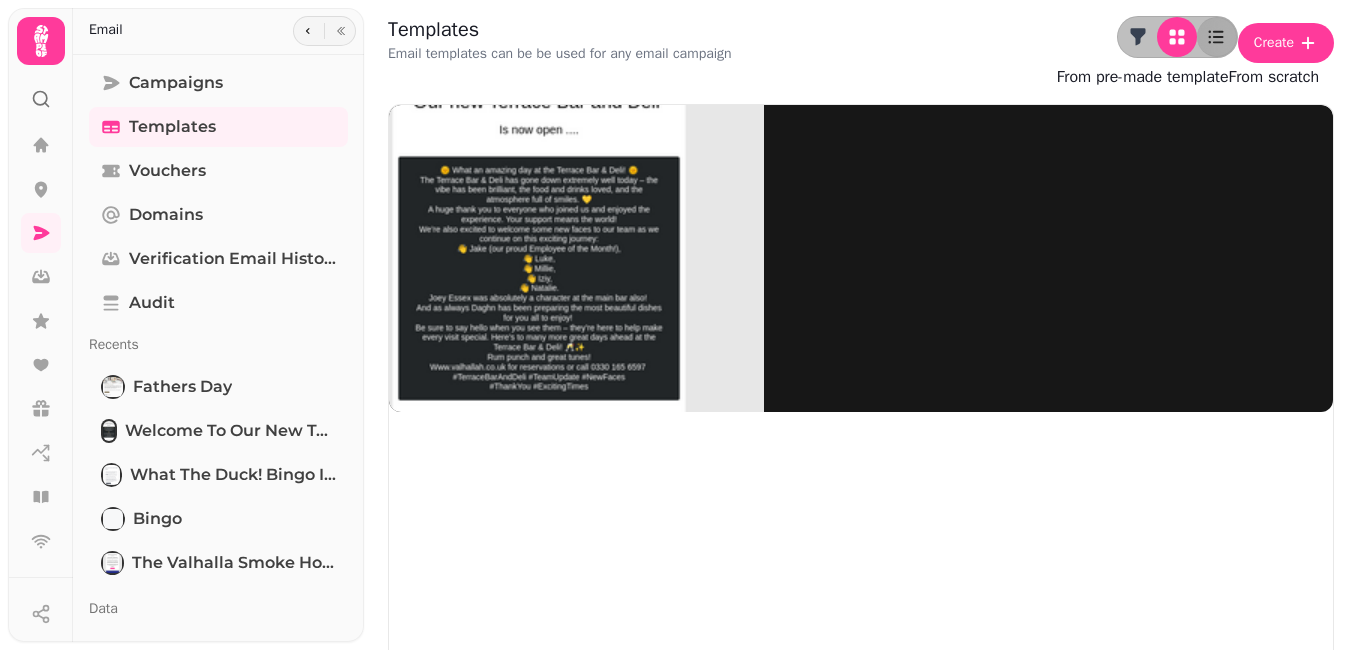 click on "From pre-made template" at bounding box center (1143, 77) 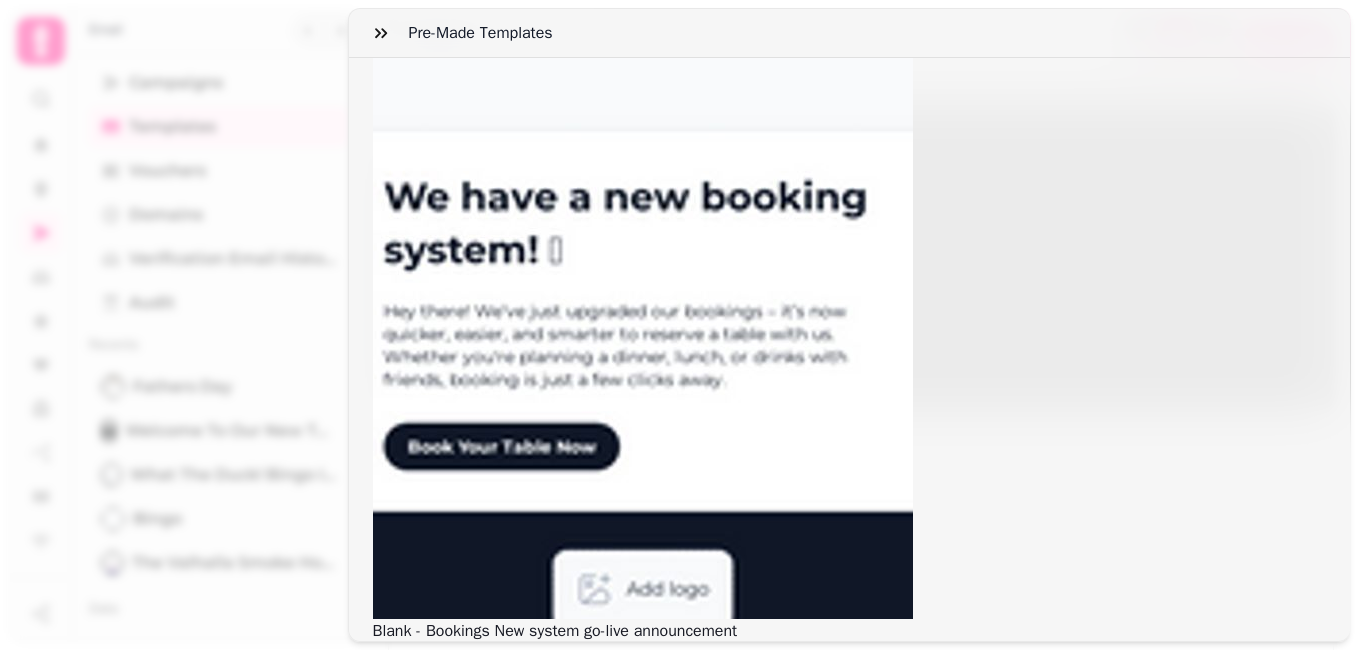 scroll, scrollTop: 427, scrollLeft: 0, axis: vertical 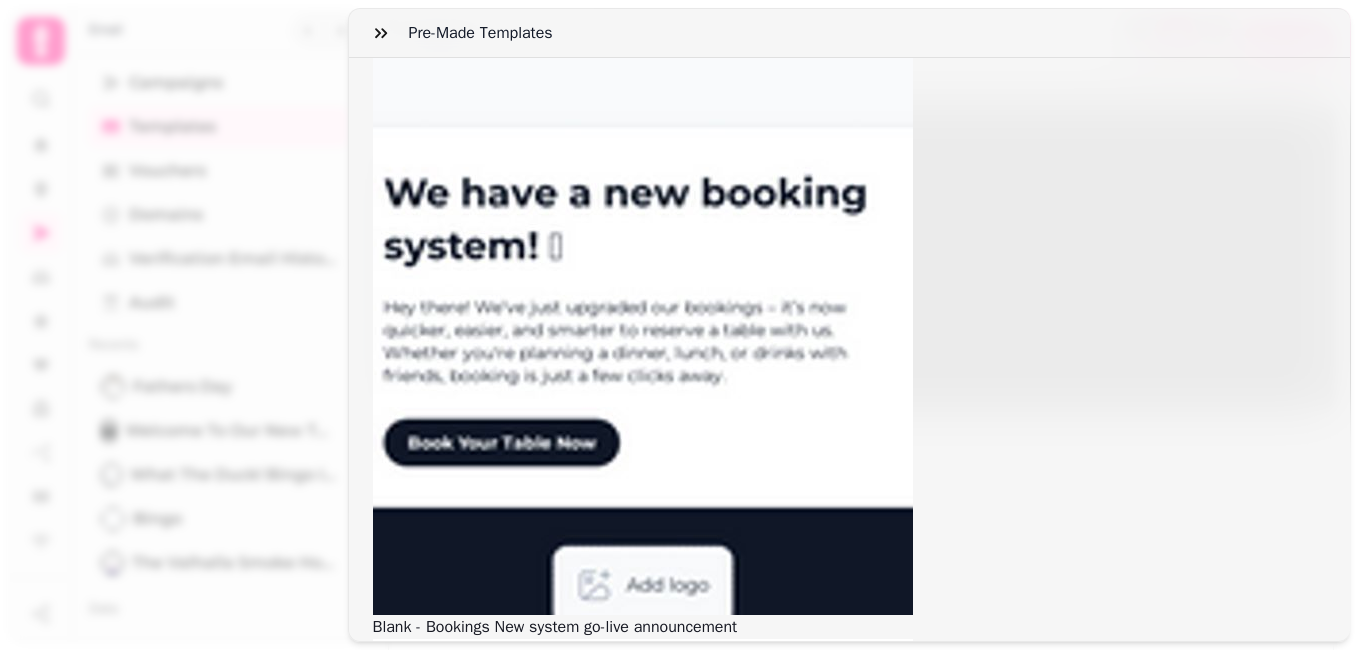 click at bounding box center [643, 9975] 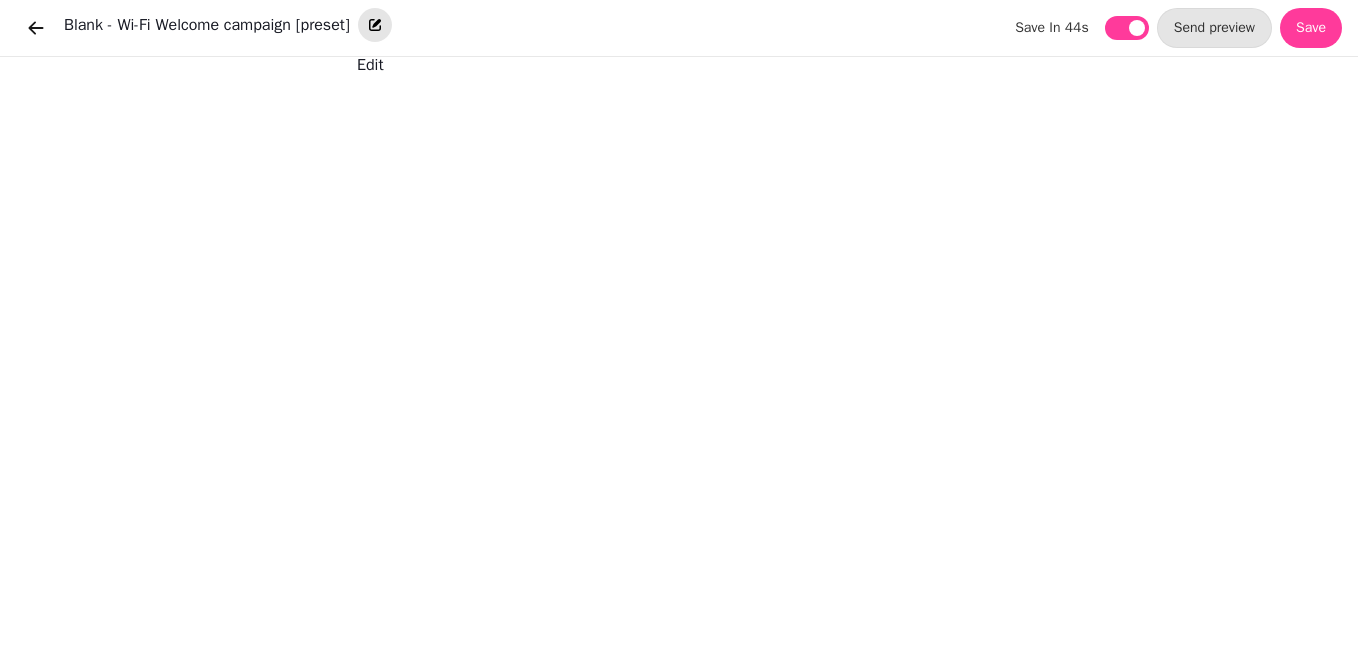 click 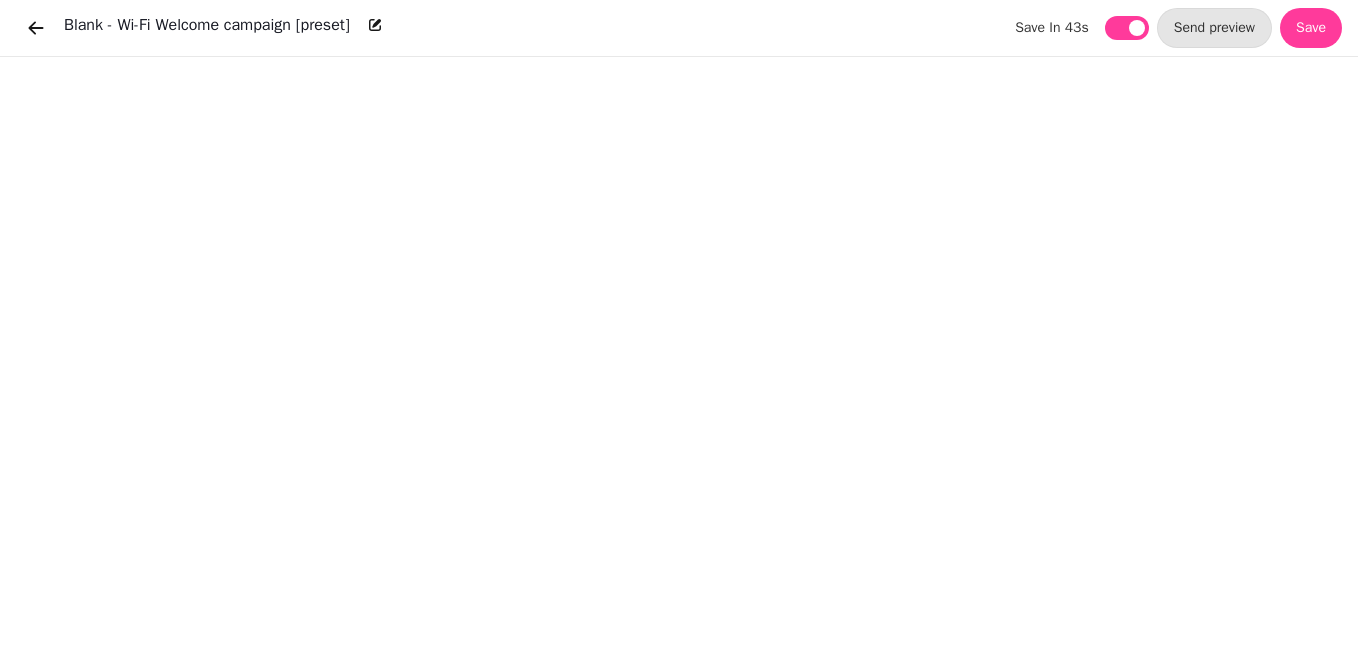 scroll, scrollTop: 0, scrollLeft: 0, axis: both 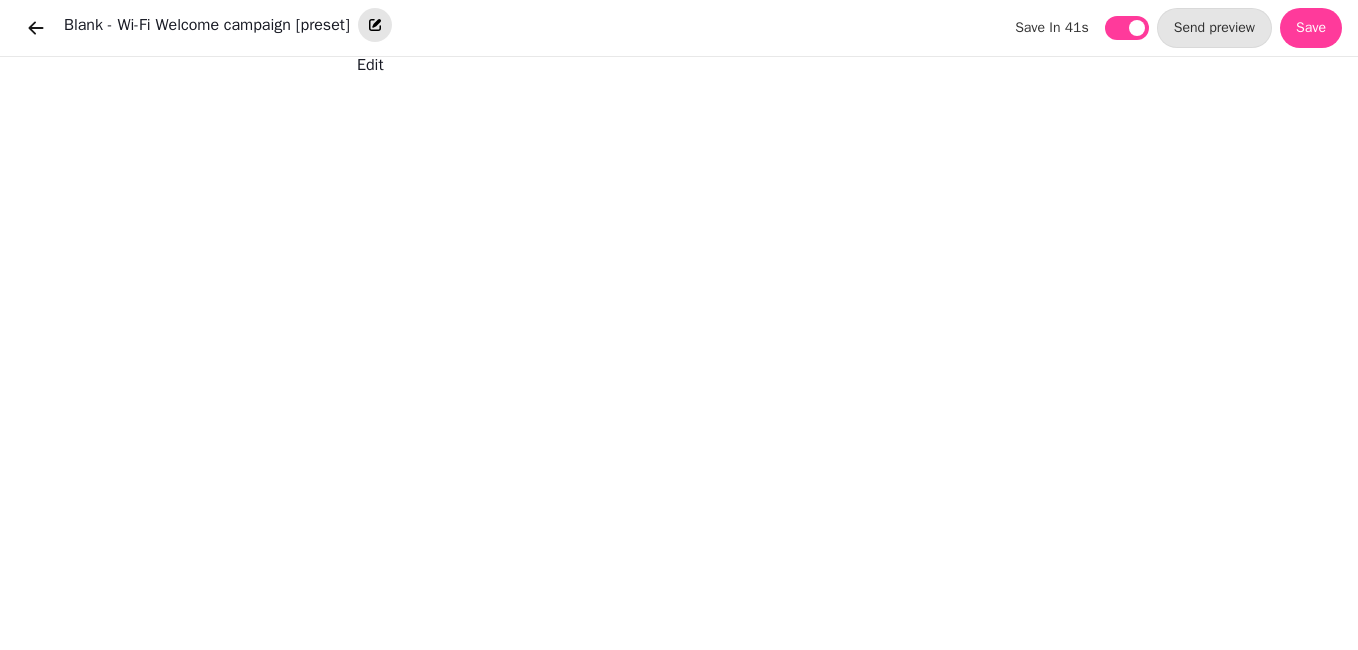click 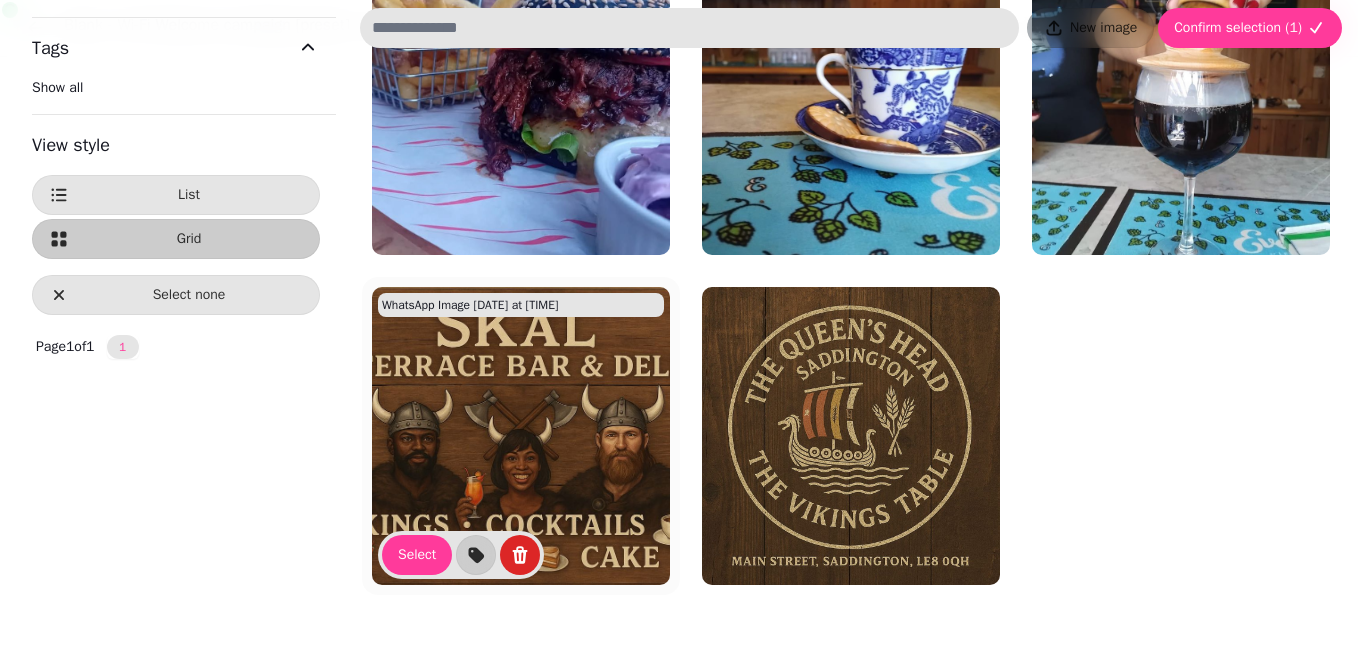 scroll, scrollTop: 192, scrollLeft: 0, axis: vertical 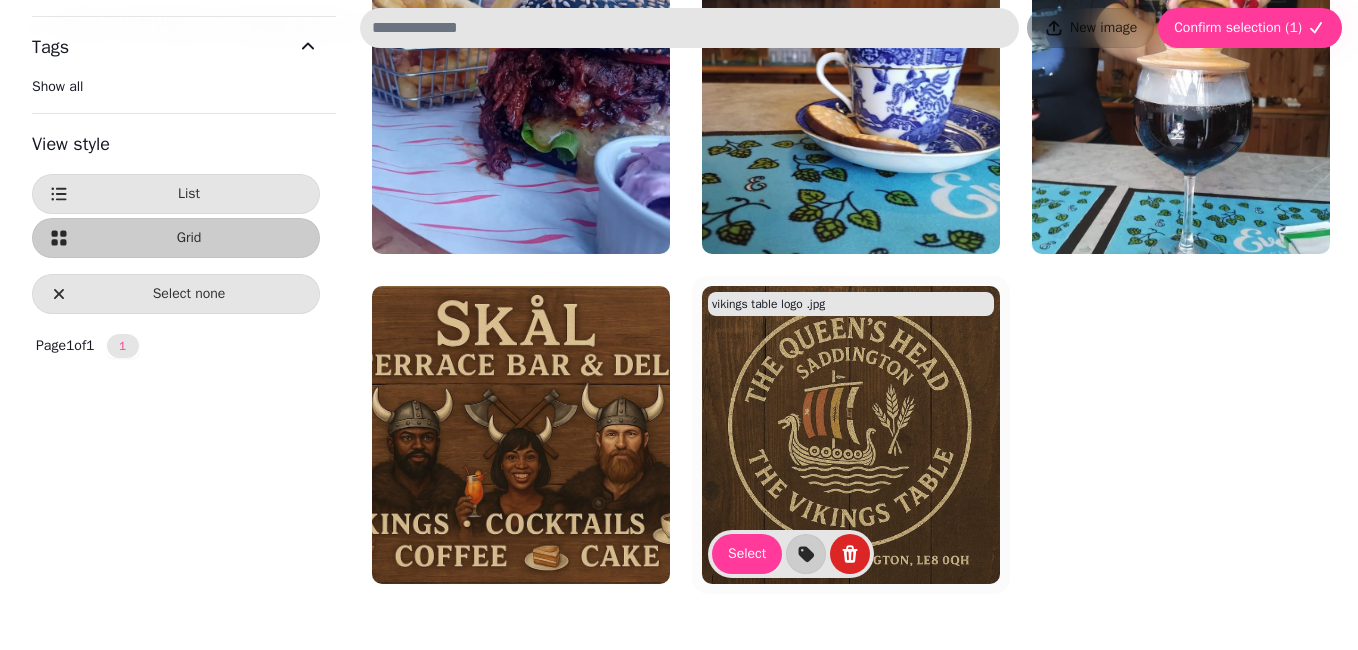 click at bounding box center (851, 435) 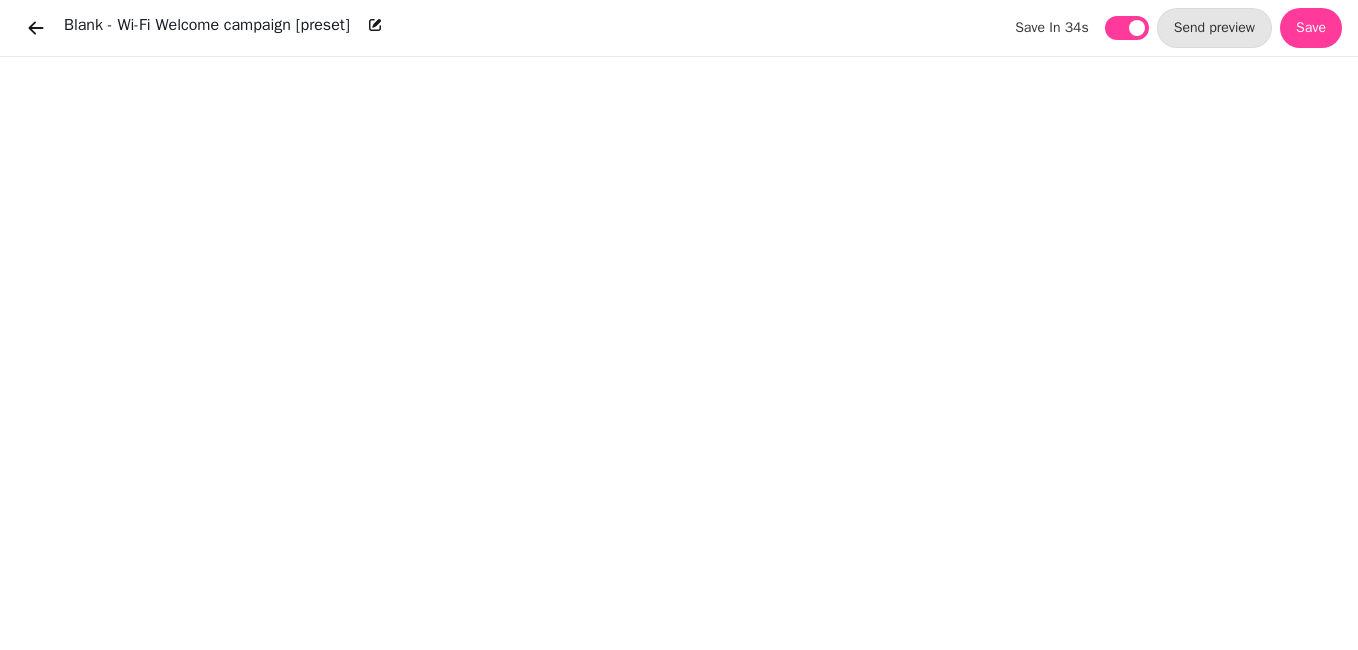 scroll, scrollTop: 7, scrollLeft: 0, axis: vertical 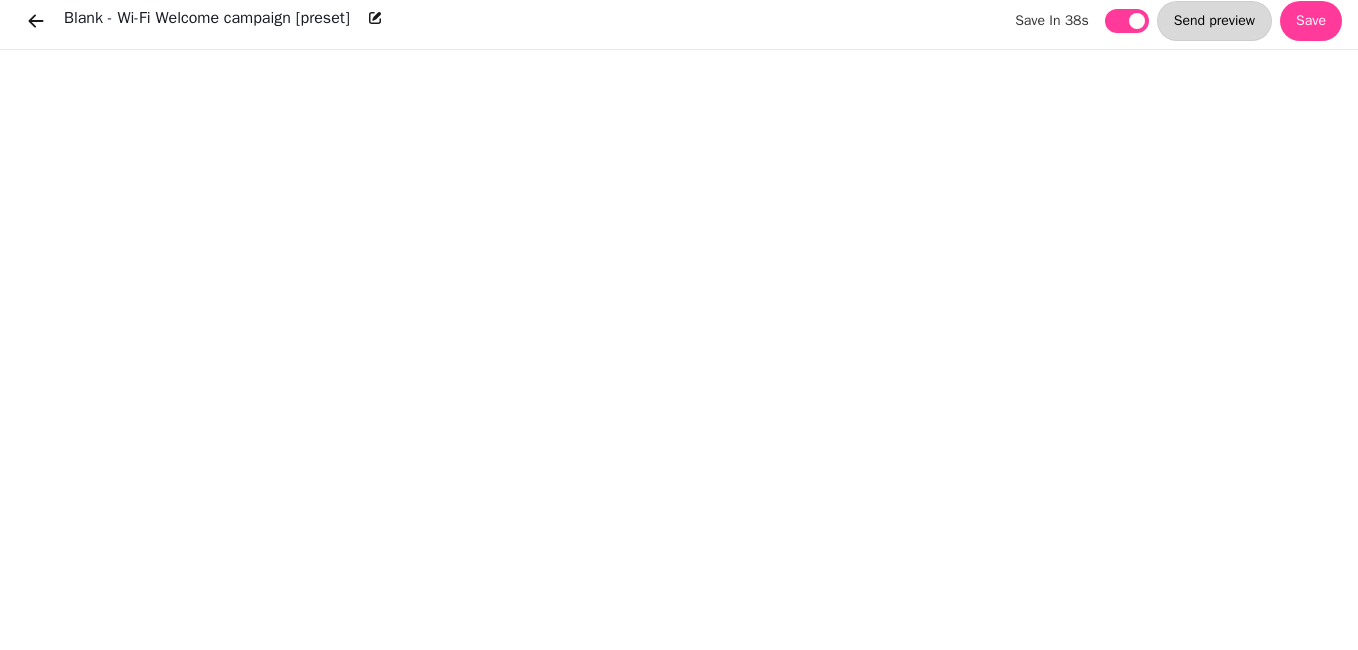click on "Send preview" at bounding box center [1214, 21] 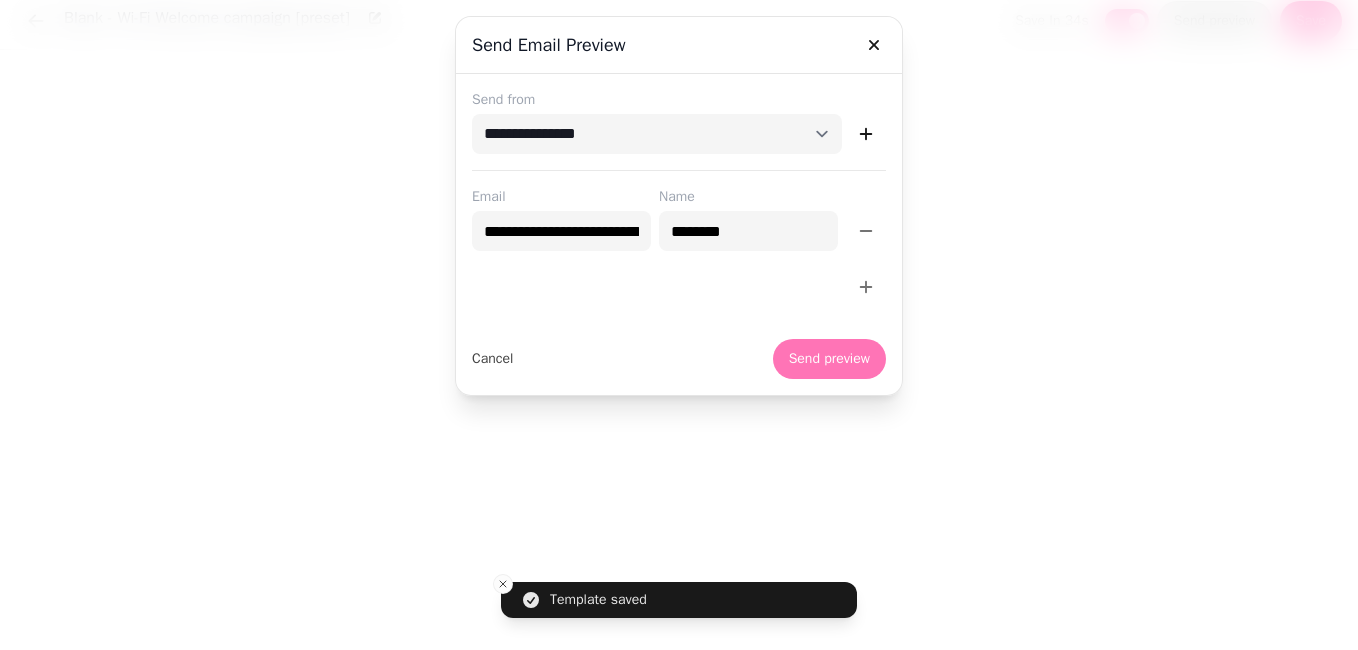 click on "Send preview" at bounding box center (829, 359) 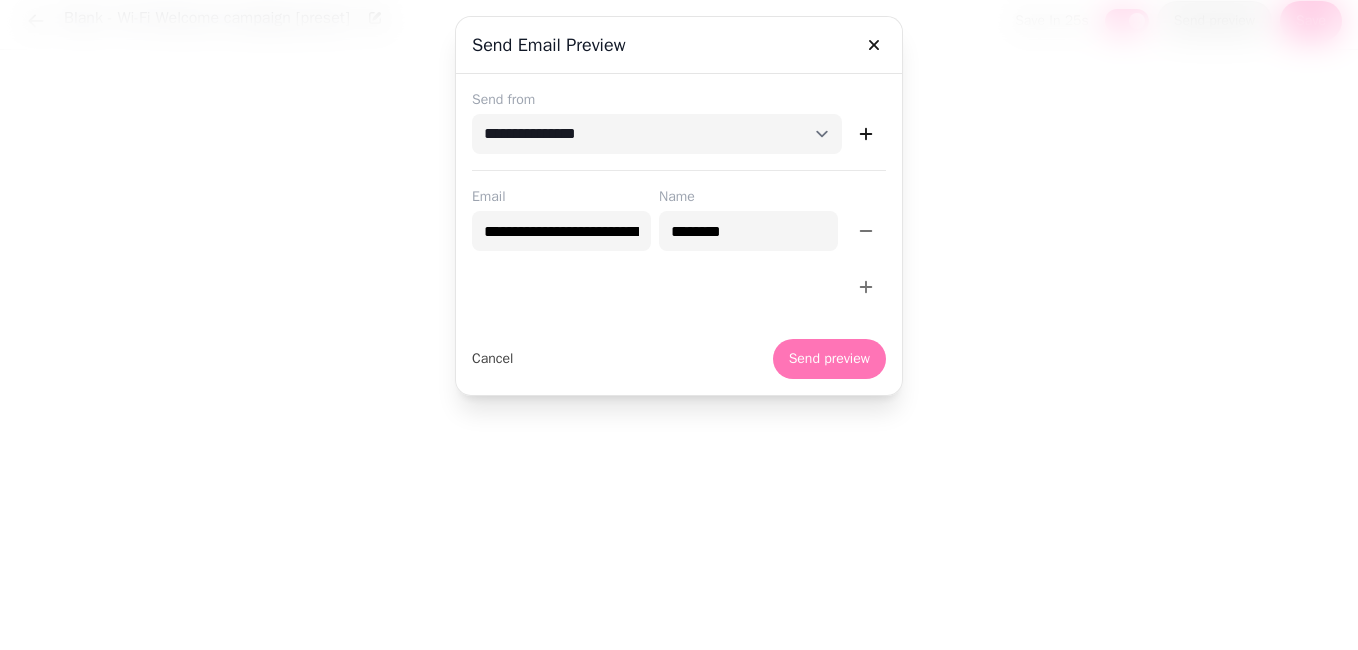click on "Send preview" at bounding box center [829, 359] 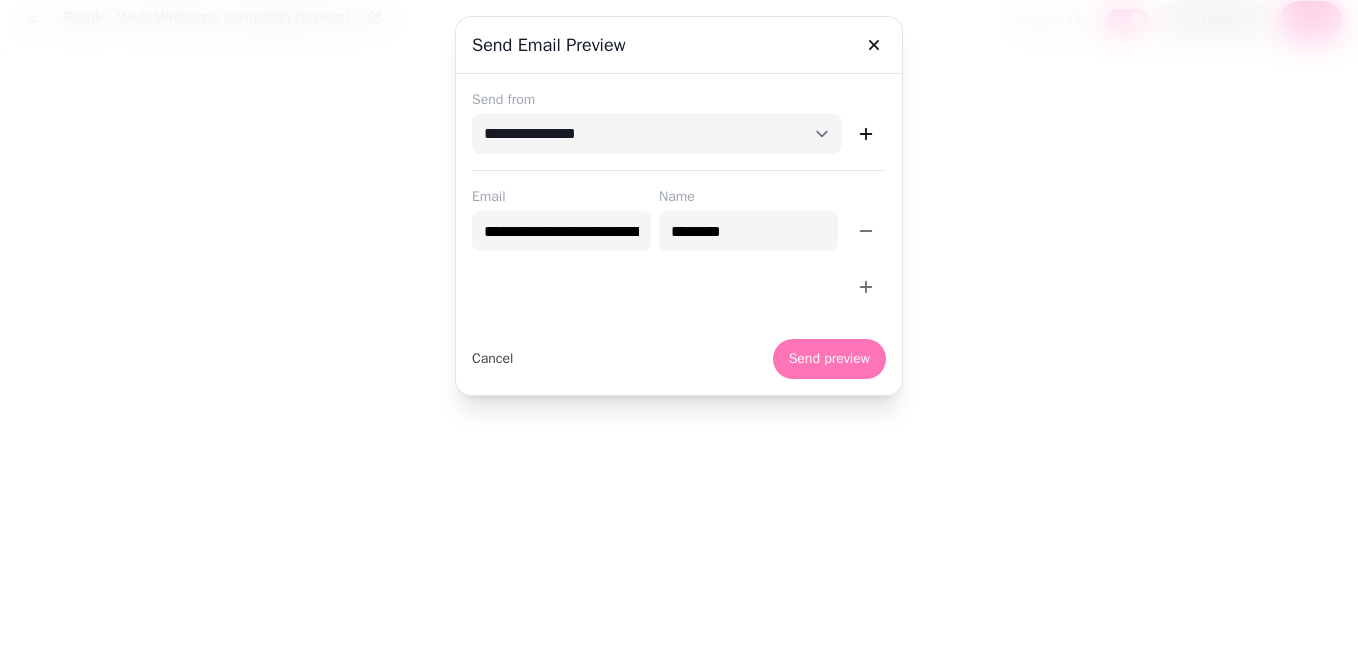click on "Send preview" at bounding box center (829, 359) 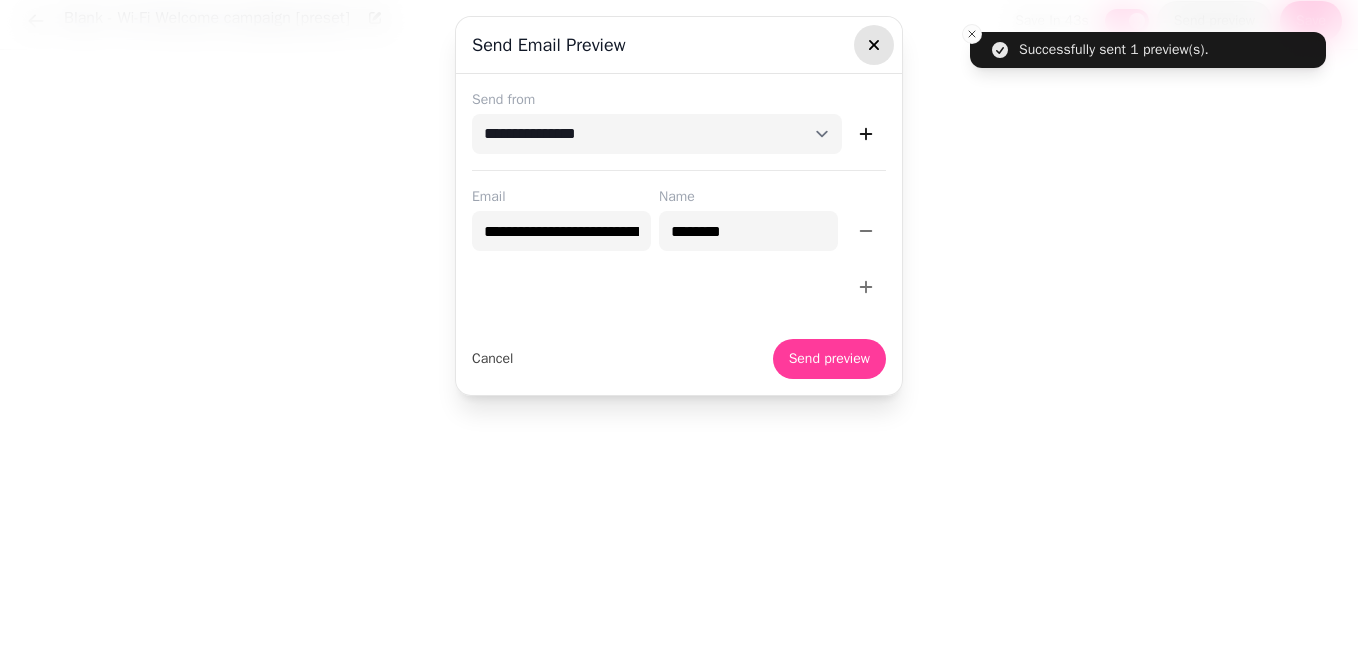 click 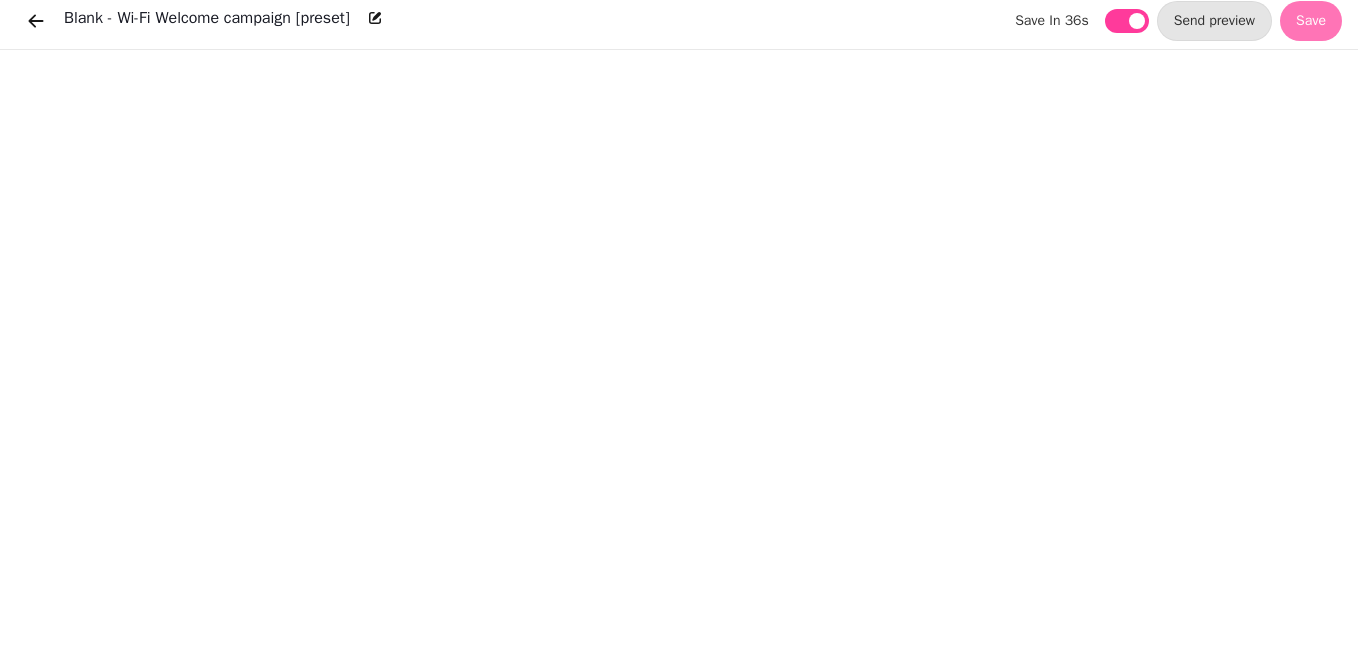 click on "Save" at bounding box center [1311, 21] 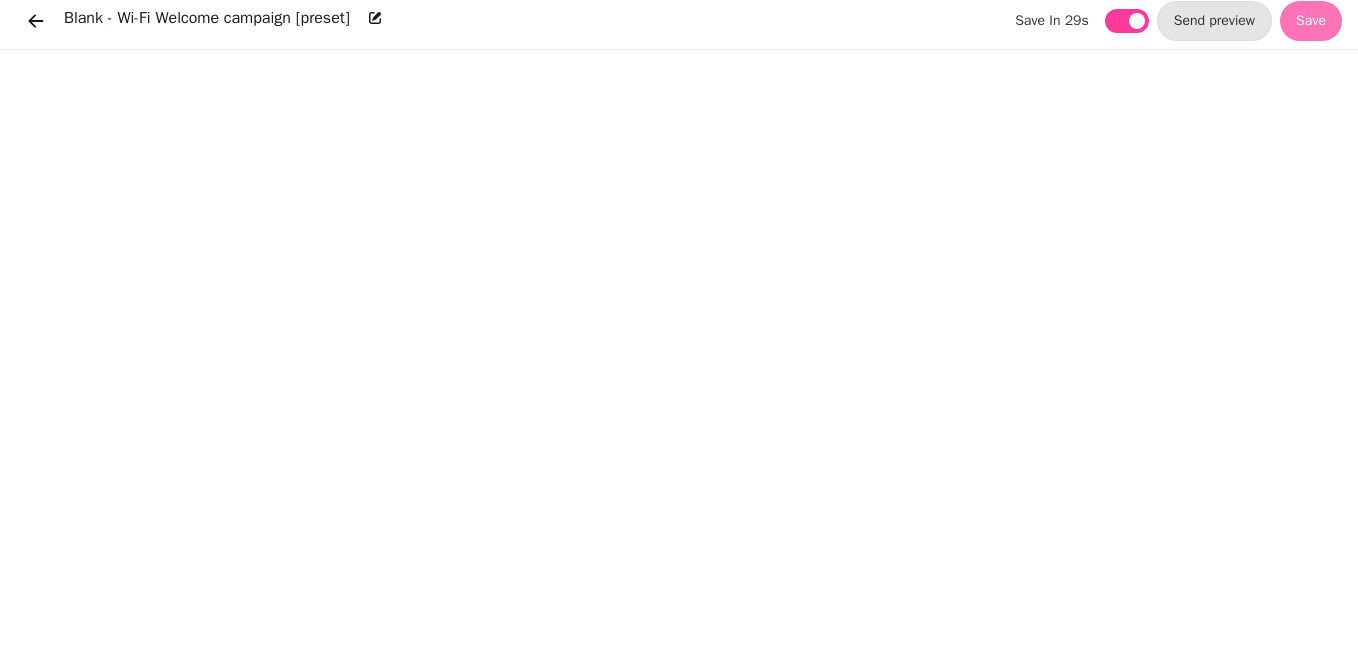 click on "Save" at bounding box center [1311, 21] 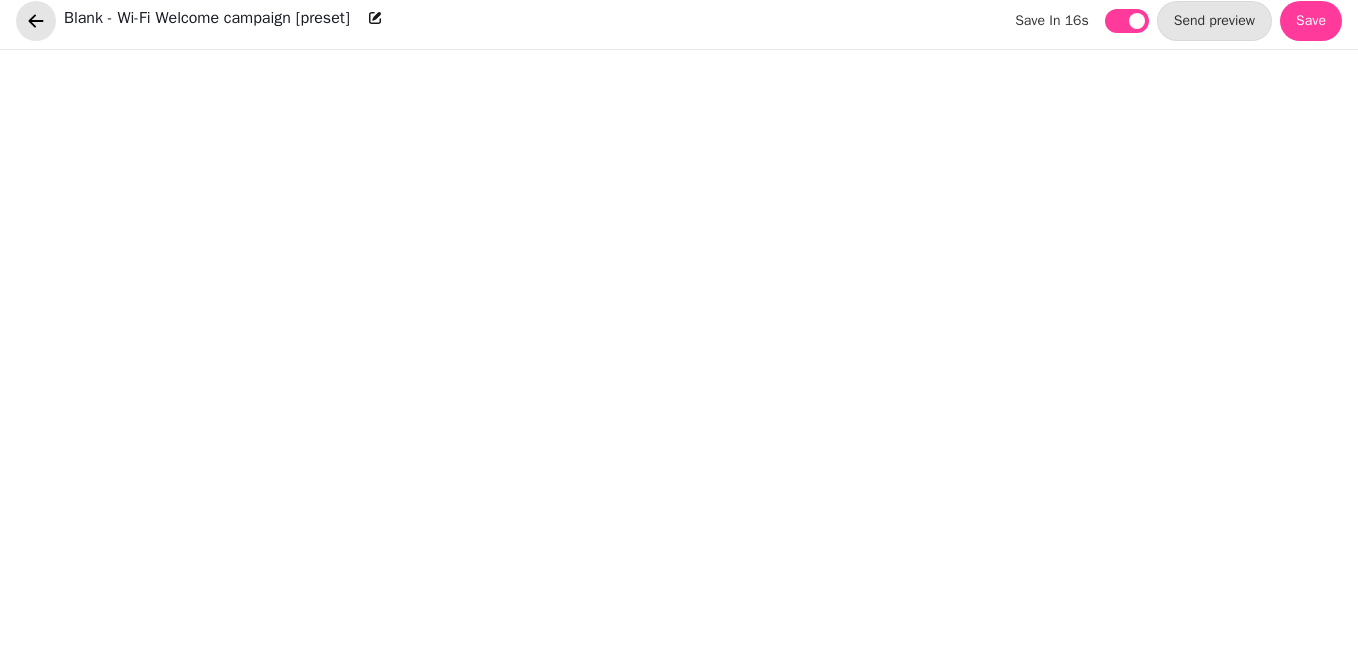 click at bounding box center [36, 21] 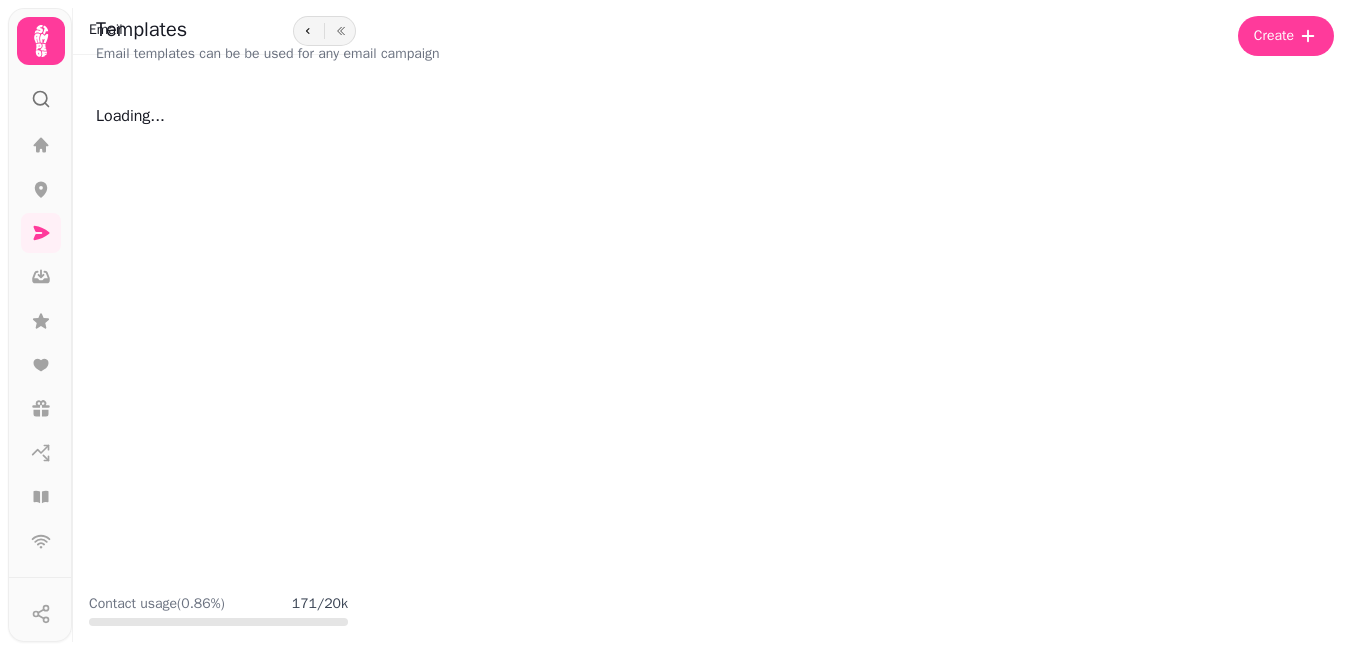 scroll, scrollTop: 0, scrollLeft: 0, axis: both 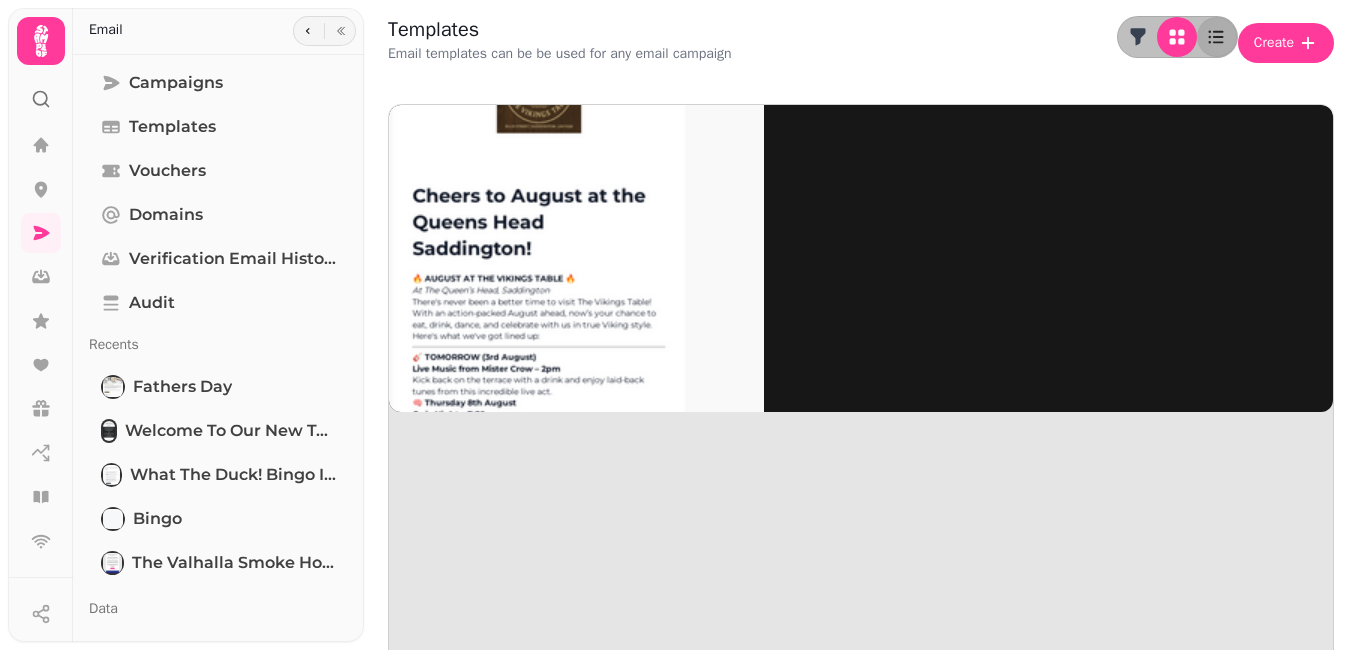 click 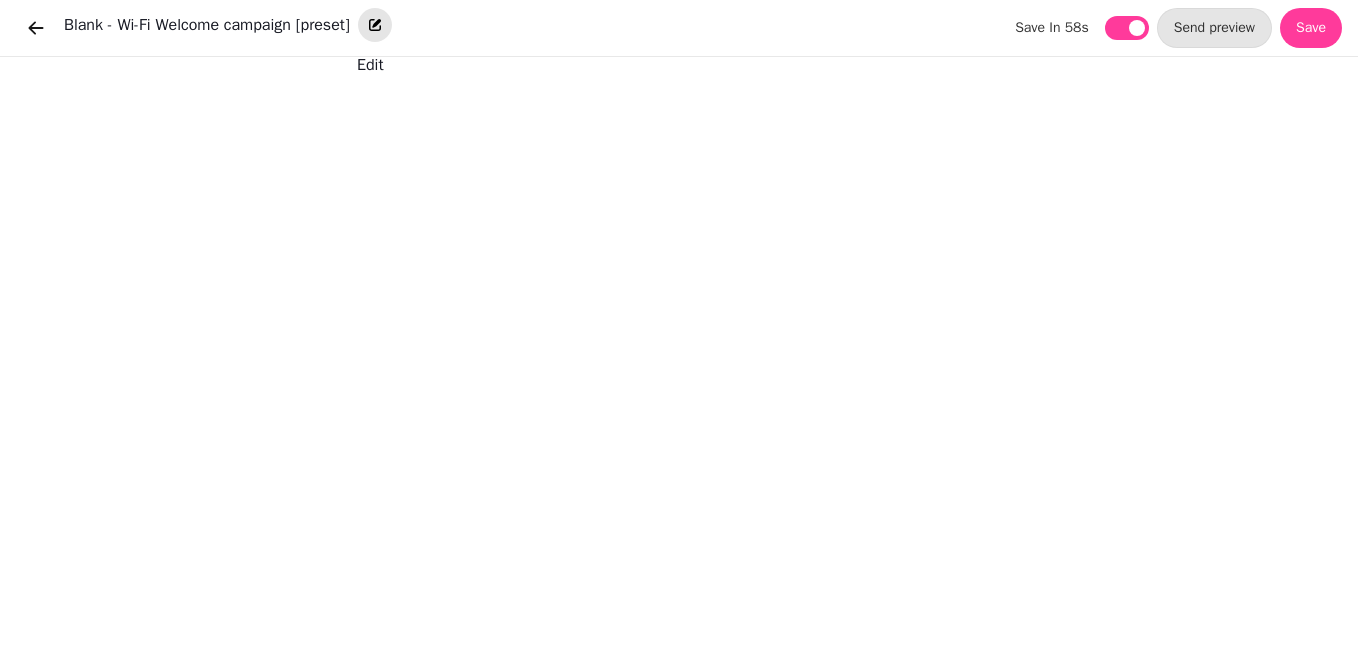 click 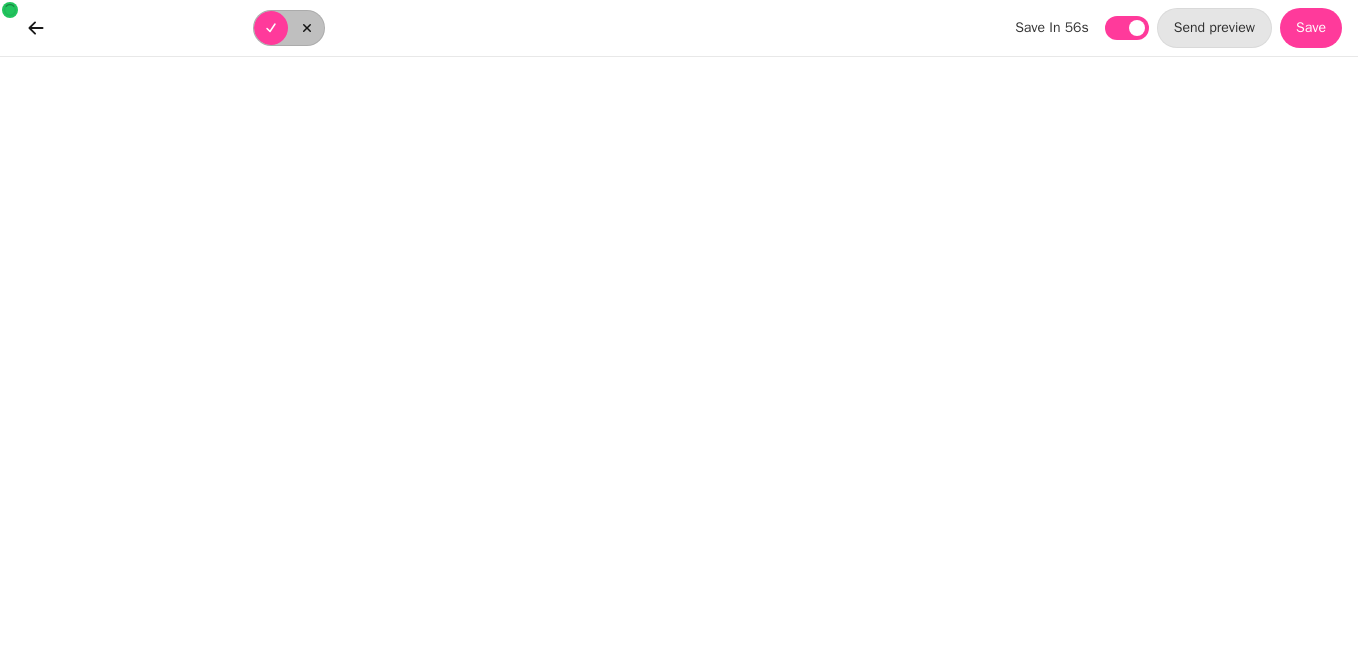 scroll, scrollTop: 0, scrollLeft: 0, axis: both 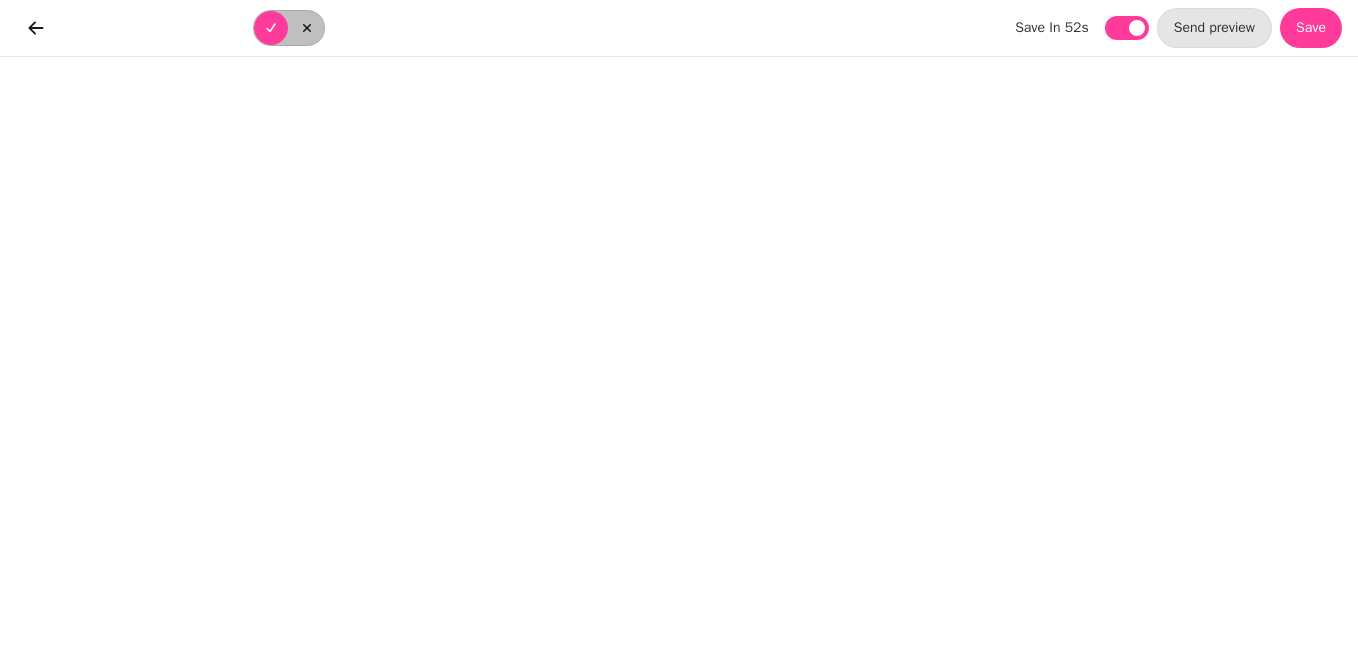type on "*" 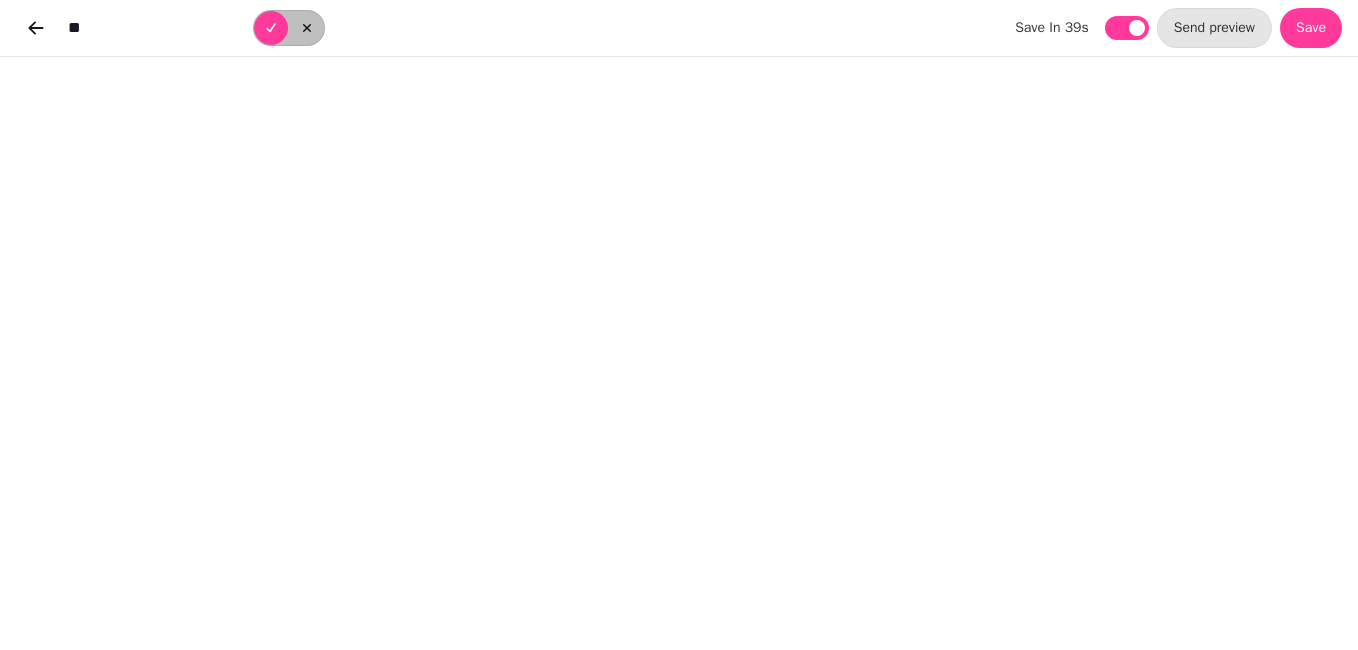 type on "*" 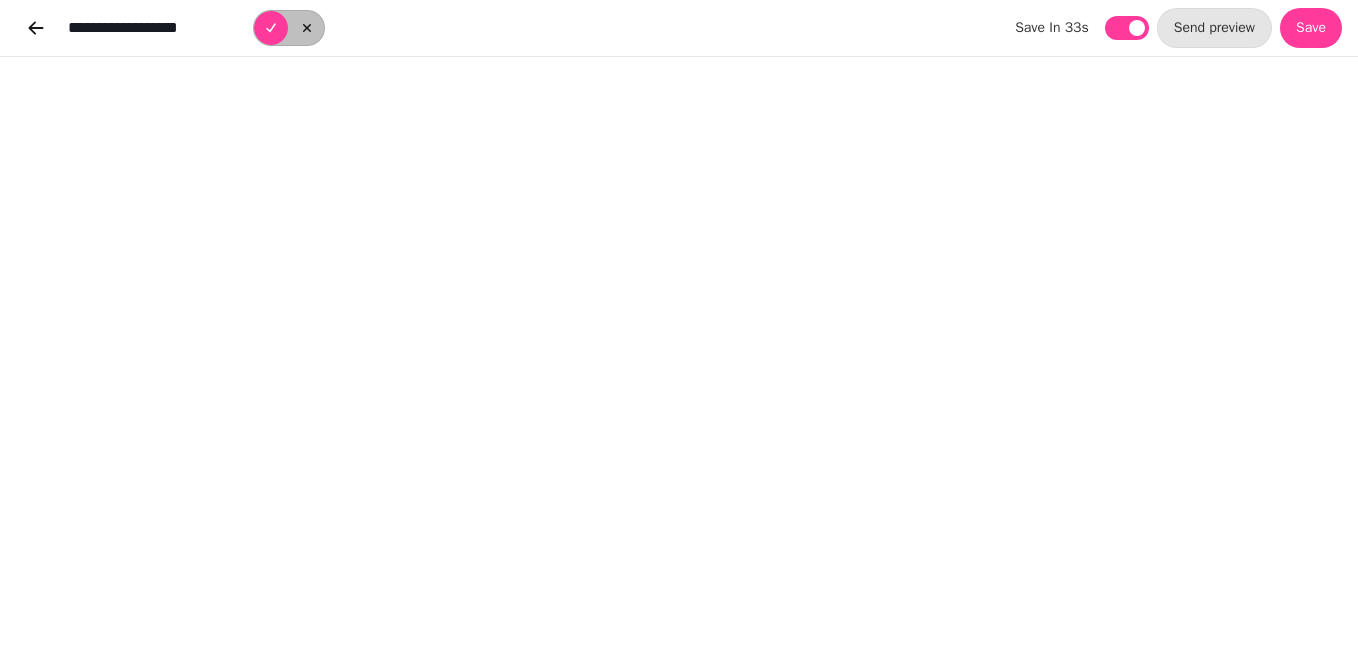 type on "**********" 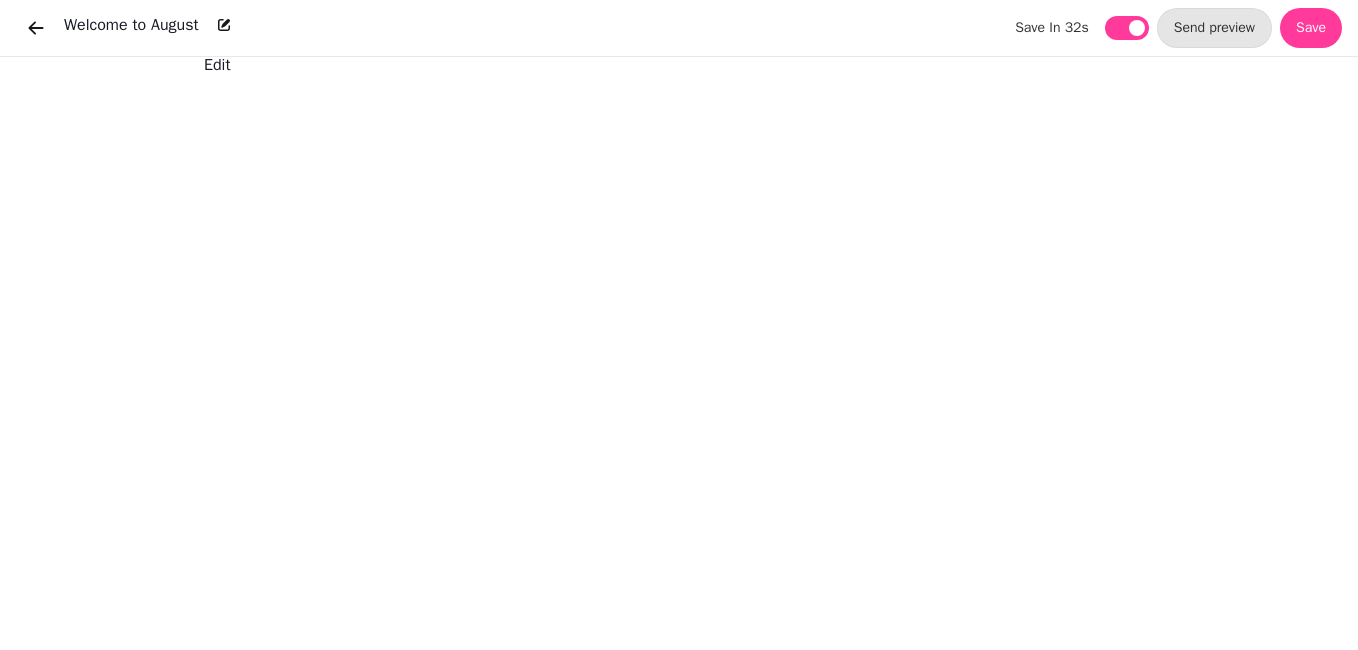 type 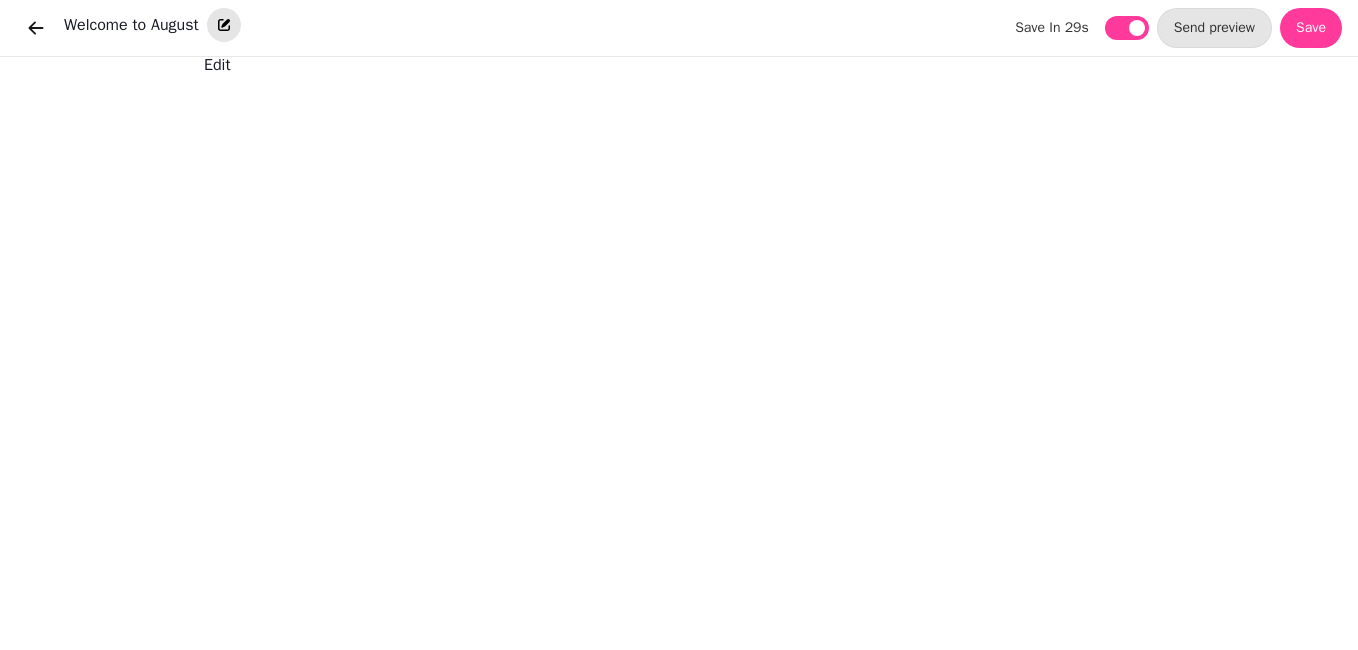 click 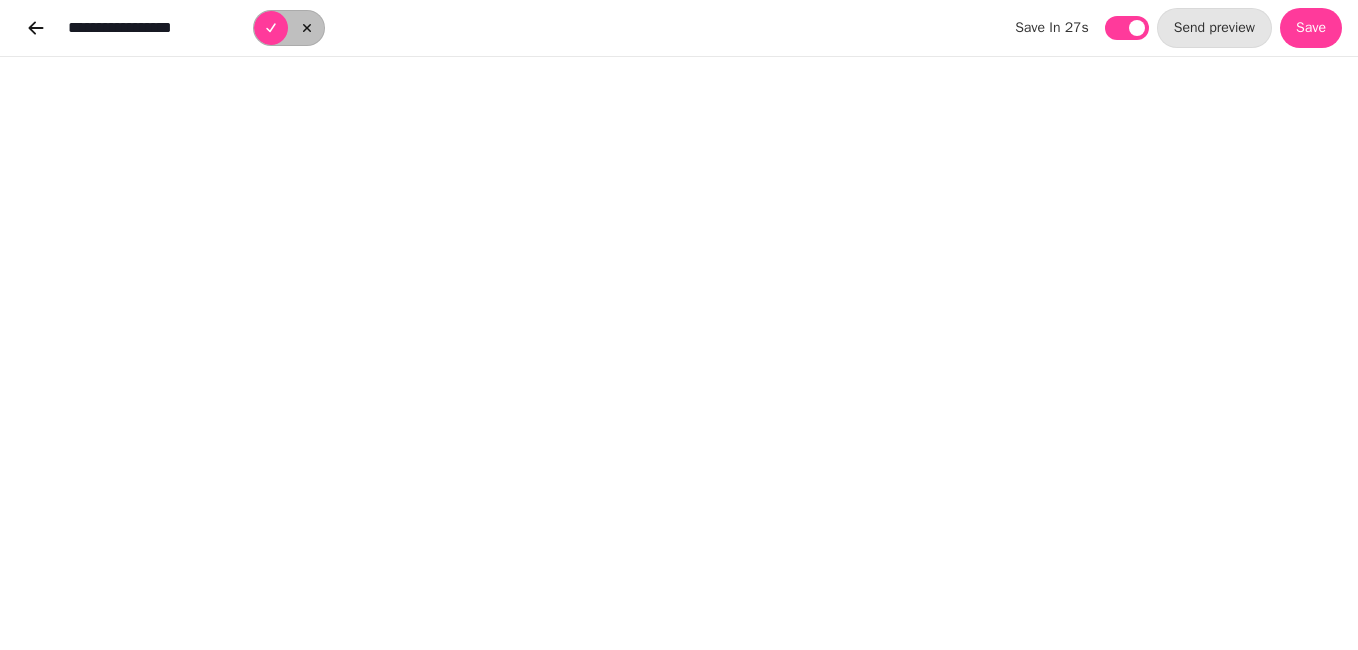 click on "**********" at bounding box center (158, 28) 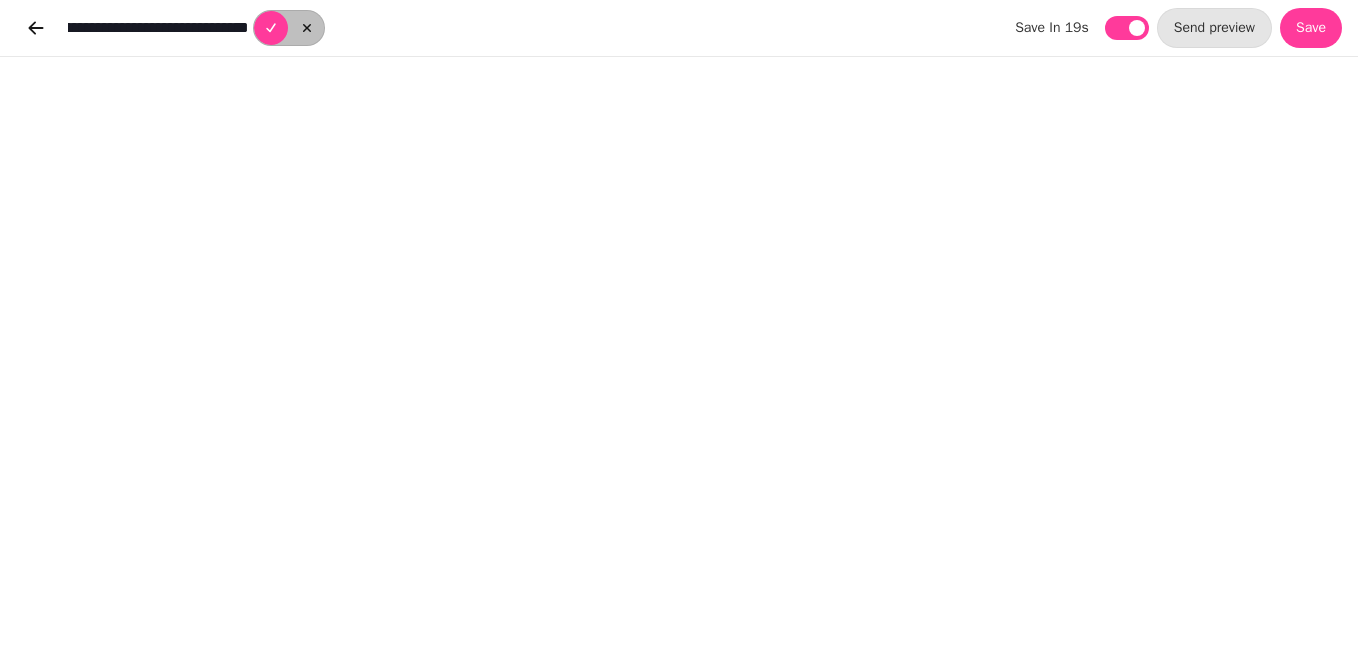 scroll, scrollTop: 0, scrollLeft: 189, axis: horizontal 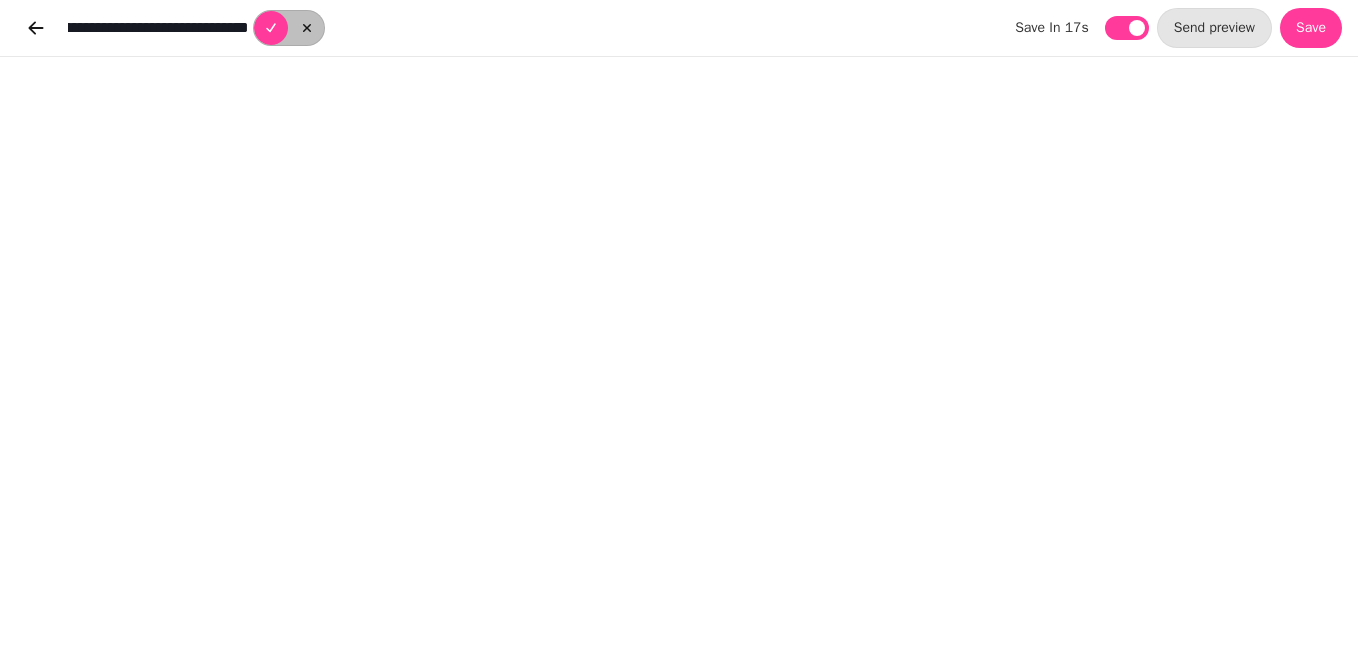 type on "**********" 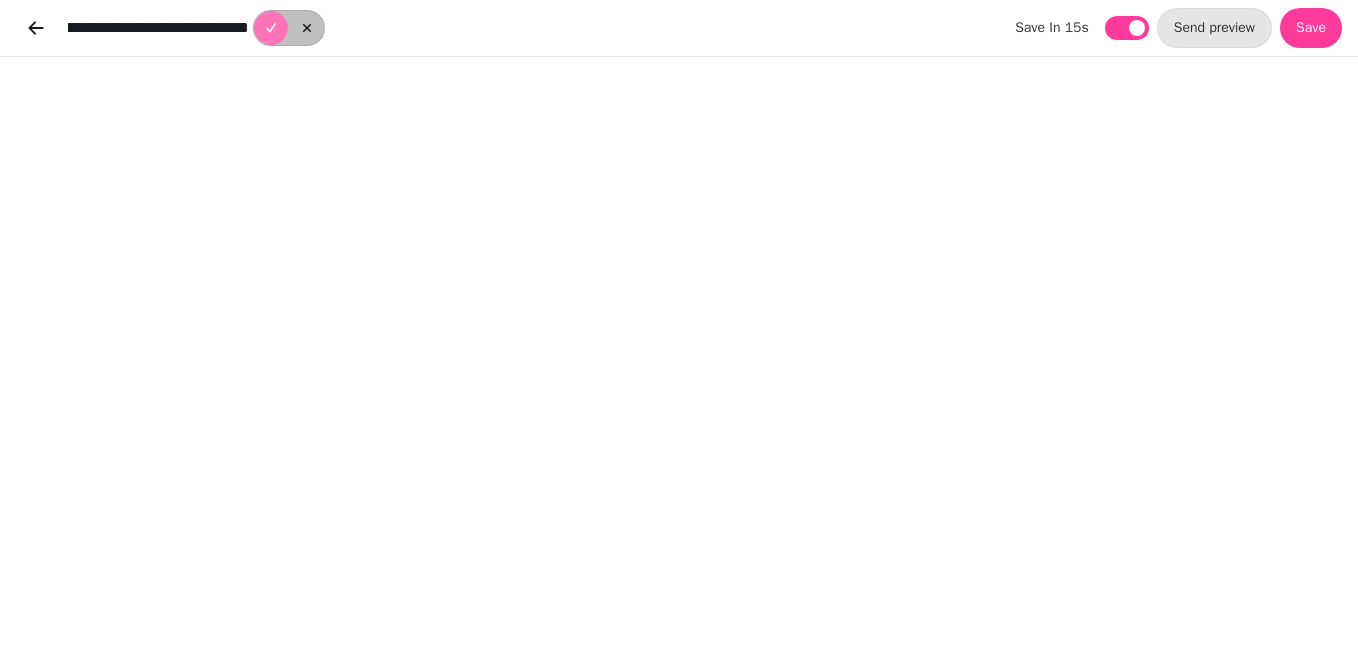 click 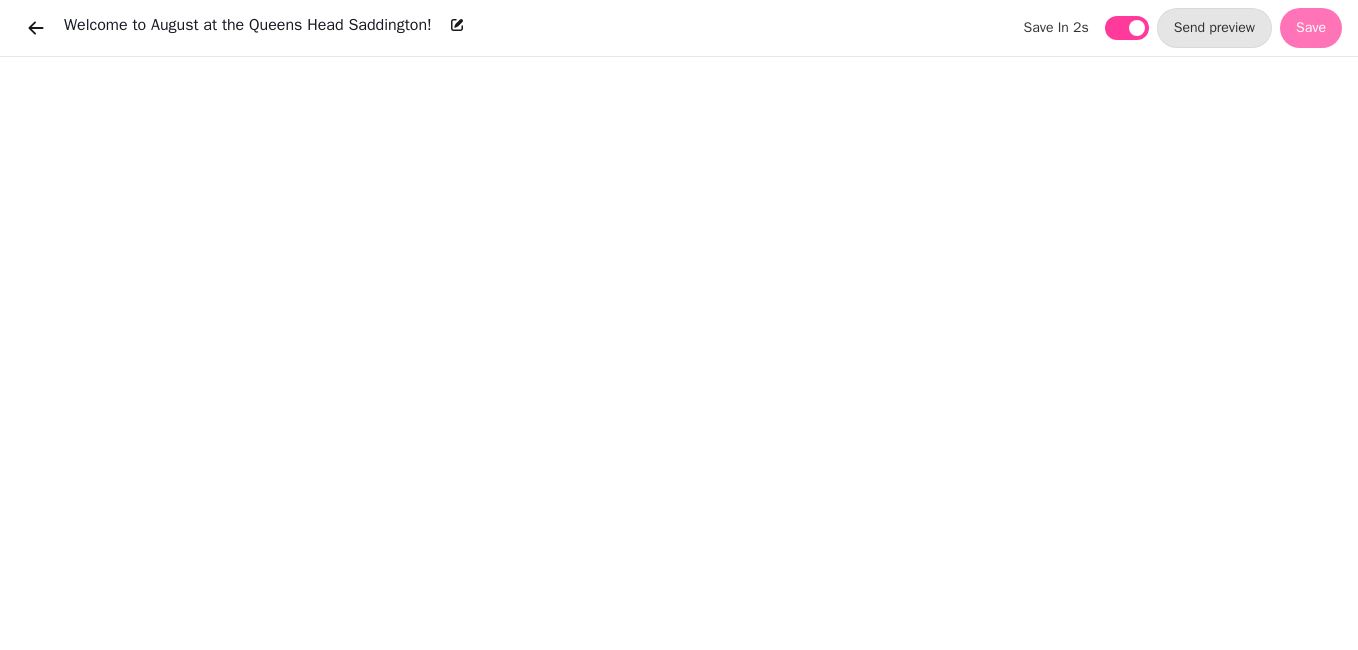 click on "Save" at bounding box center (1311, 28) 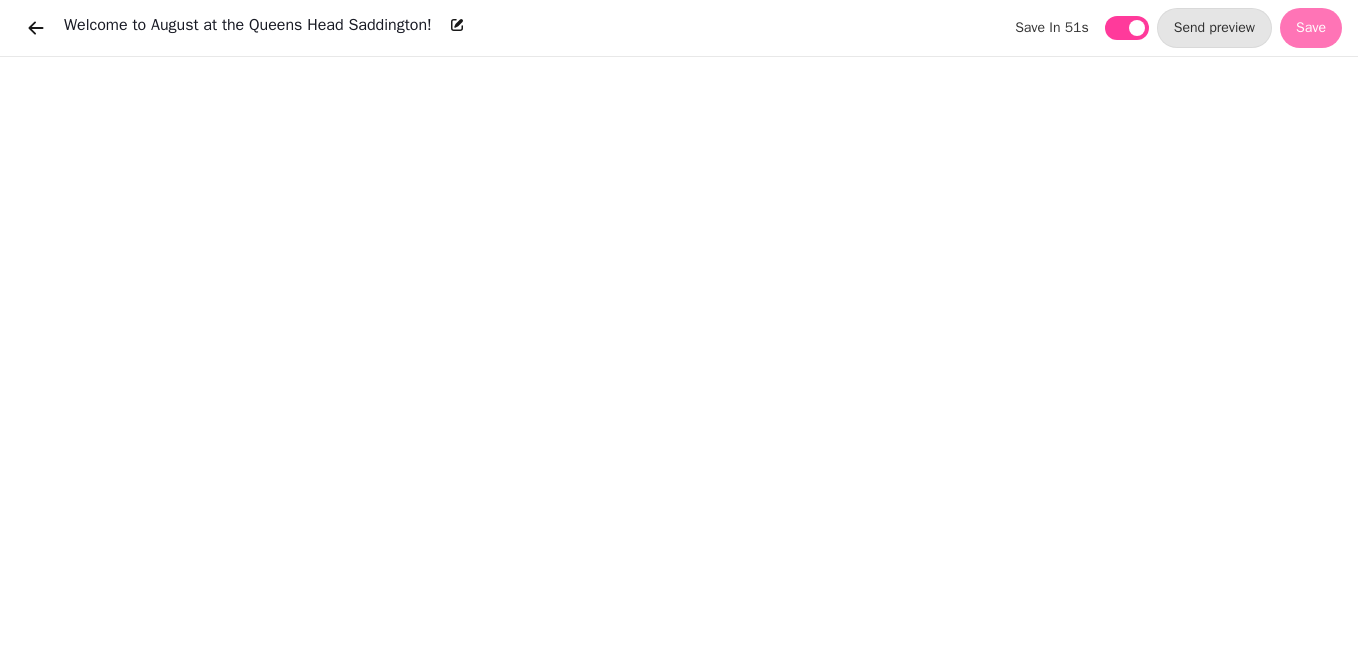 click on "Save" at bounding box center (1311, 28) 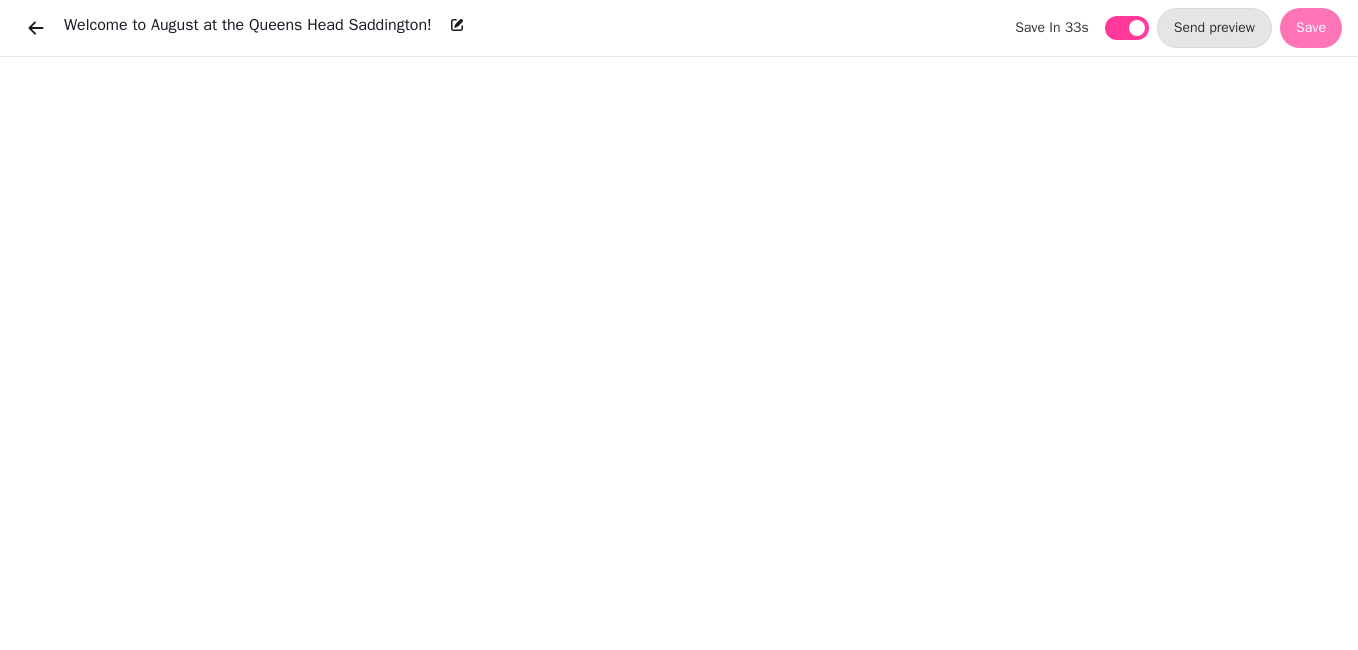 click on "Save" at bounding box center [1311, 28] 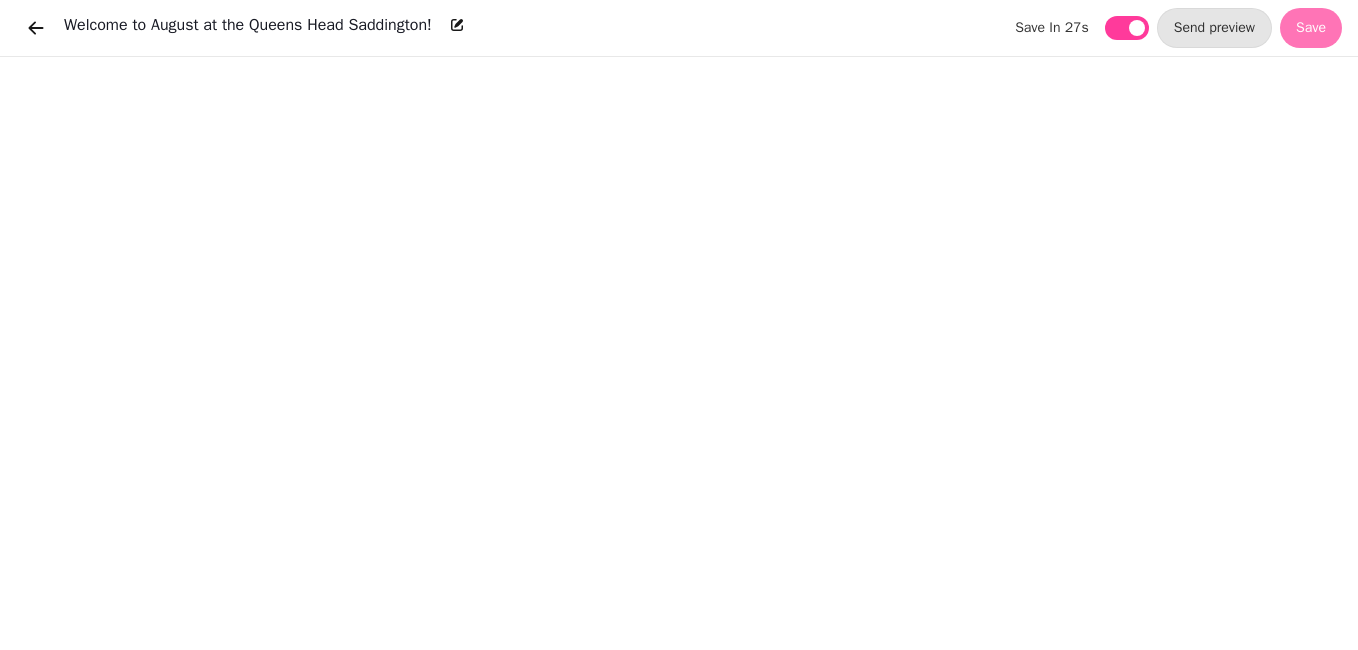 click on "Save" at bounding box center (1311, 28) 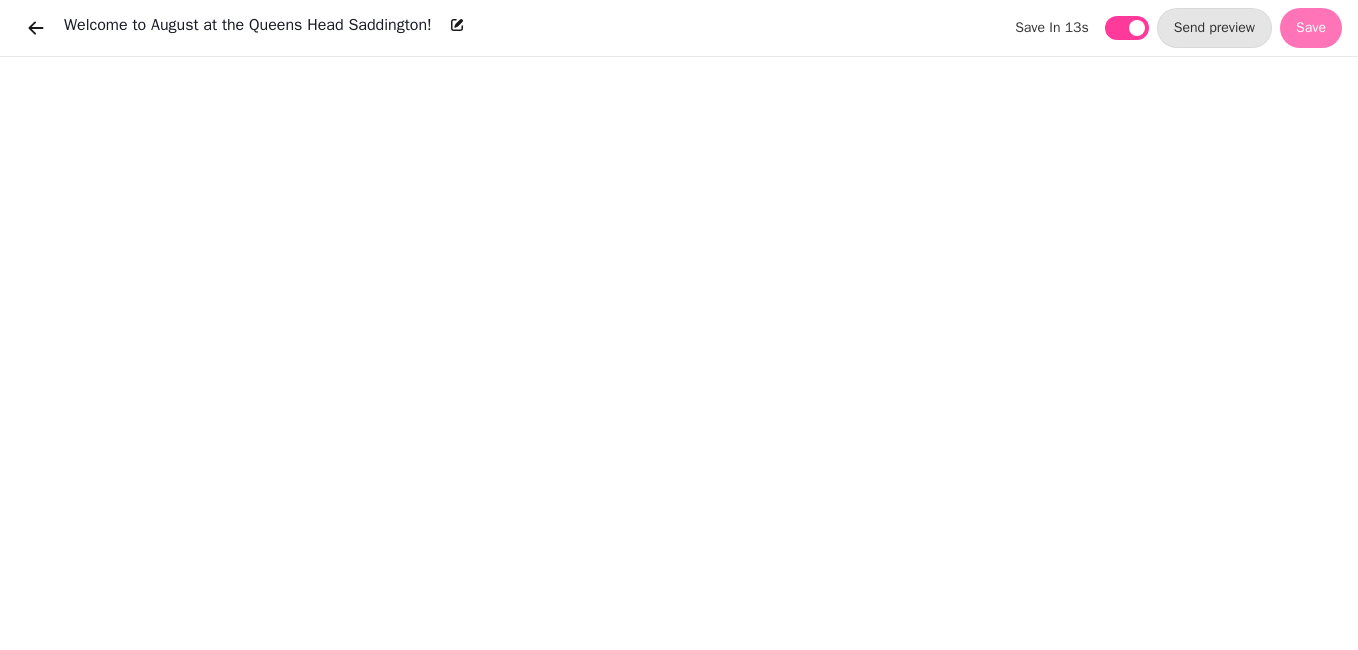 click on "Save" at bounding box center (1311, 28) 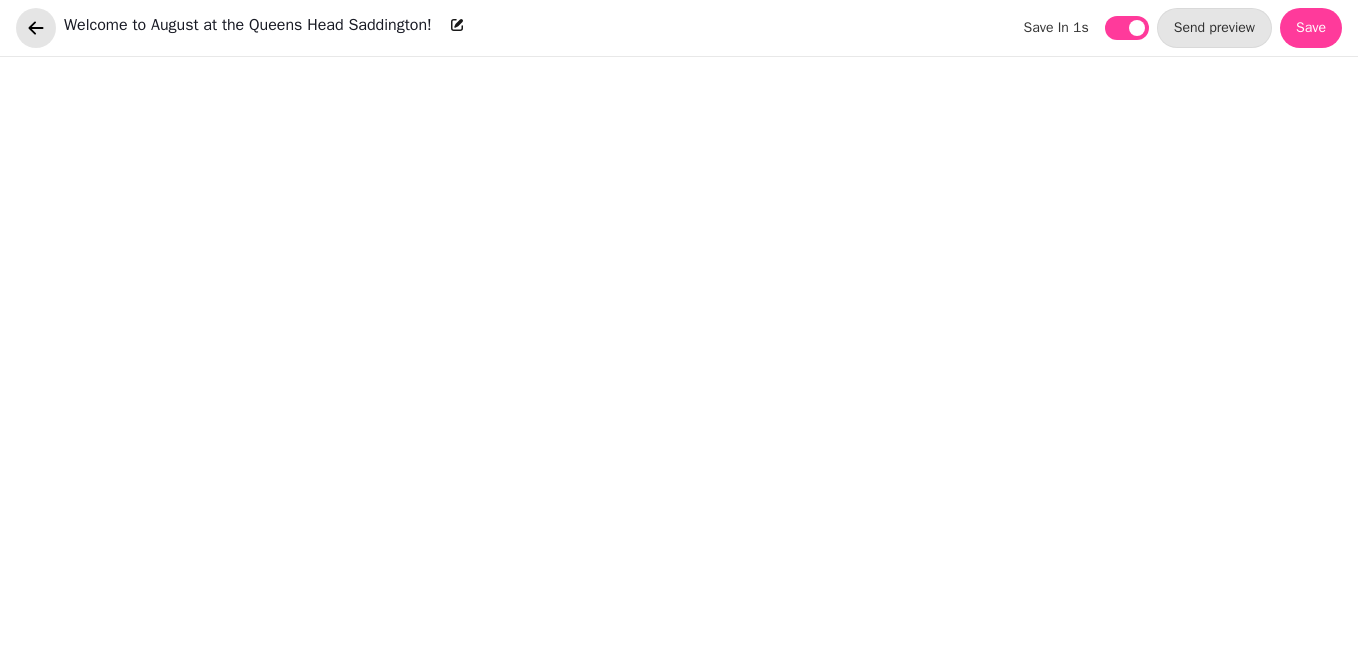 click at bounding box center [36, 28] 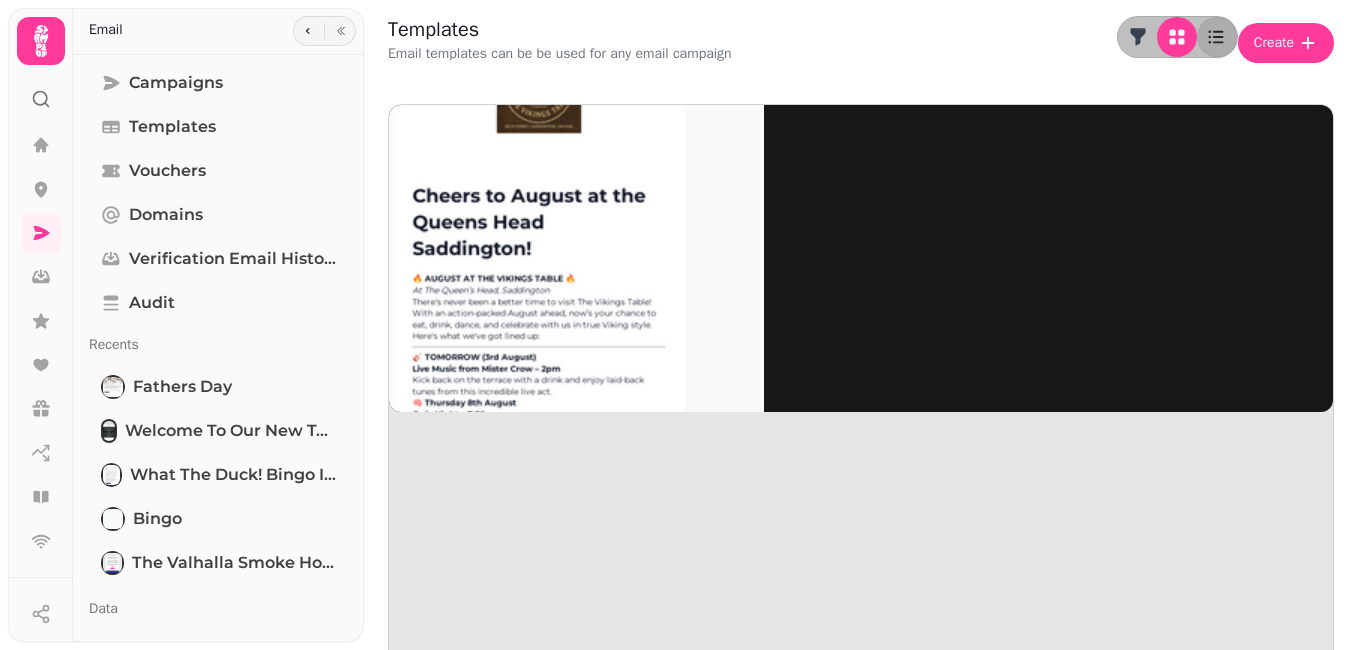 click 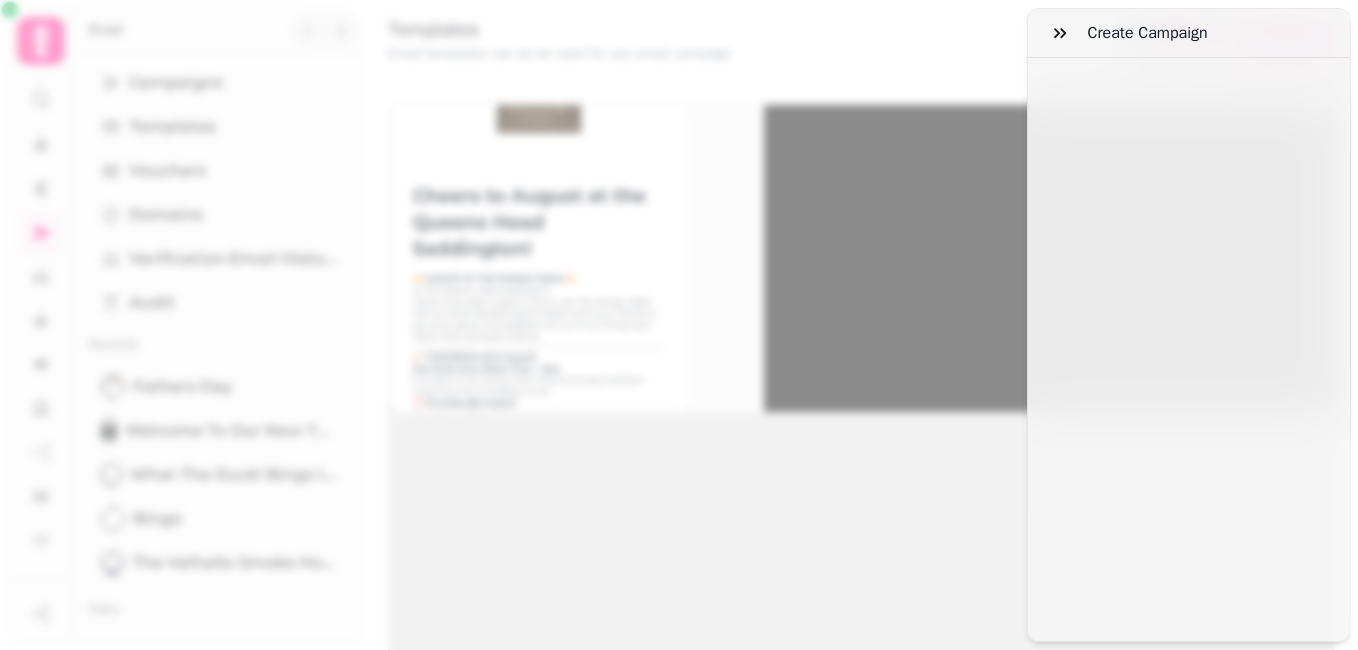 select on "**********" 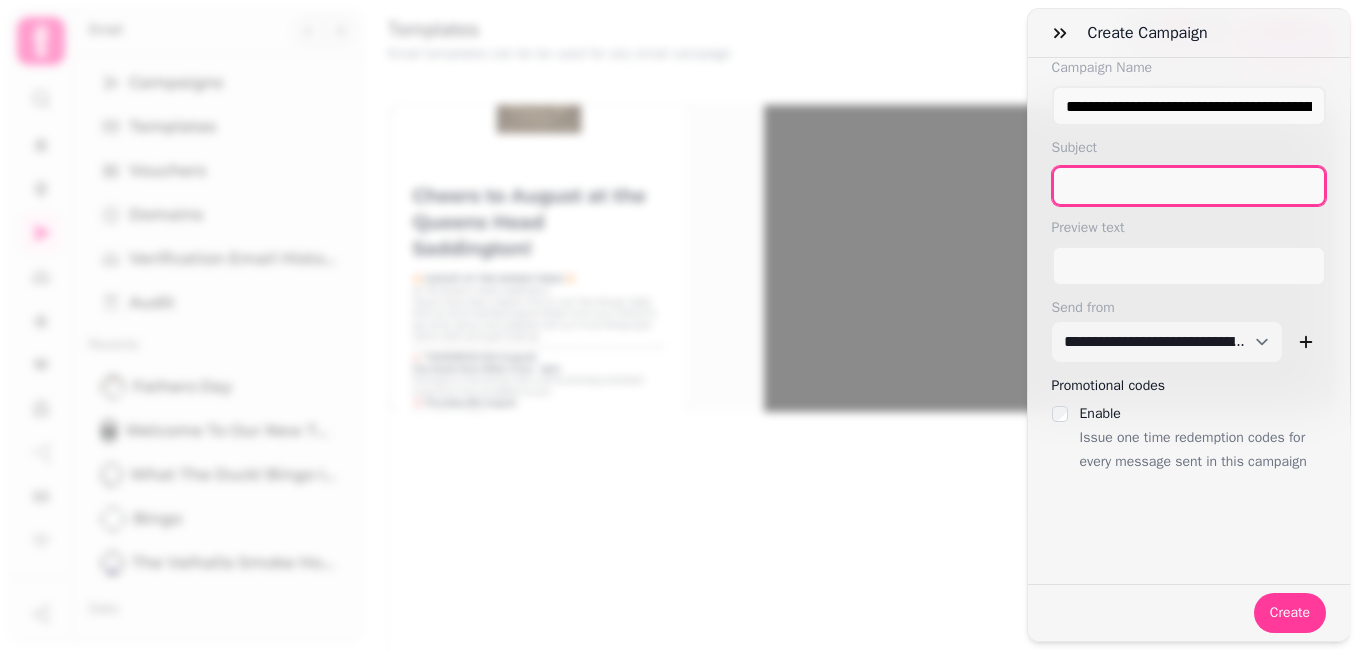 click at bounding box center (1189, 186) 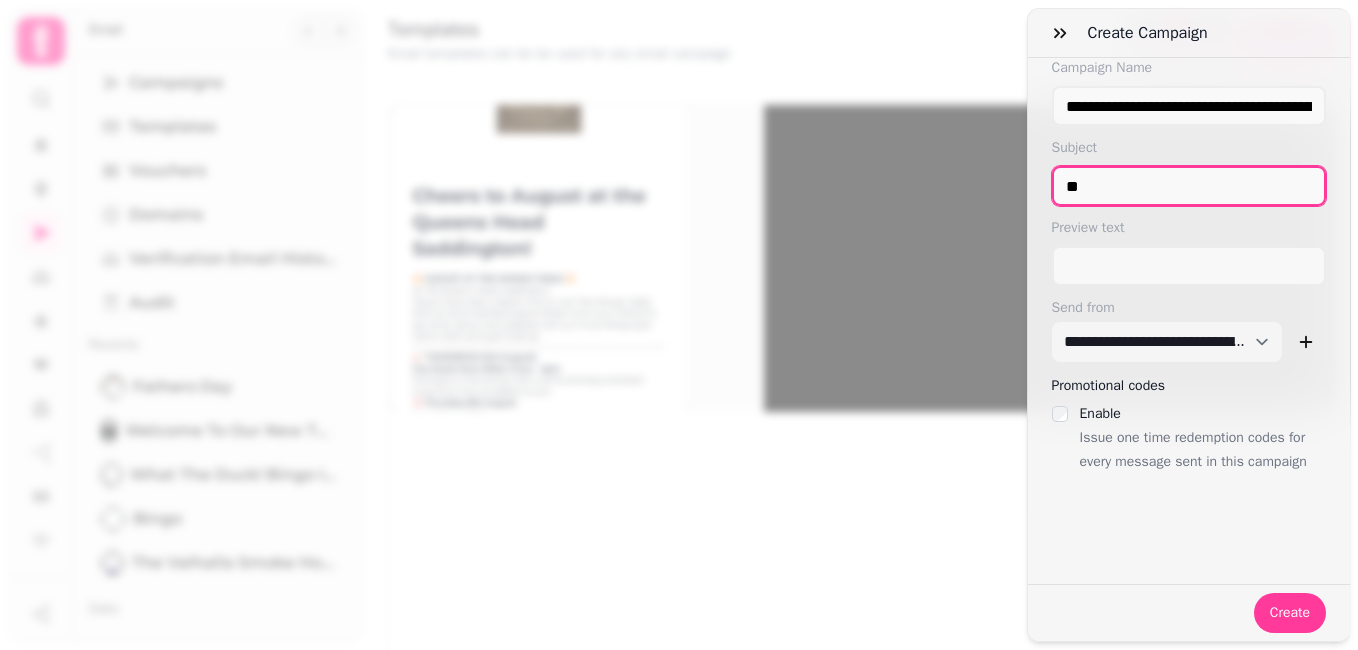 type on "*" 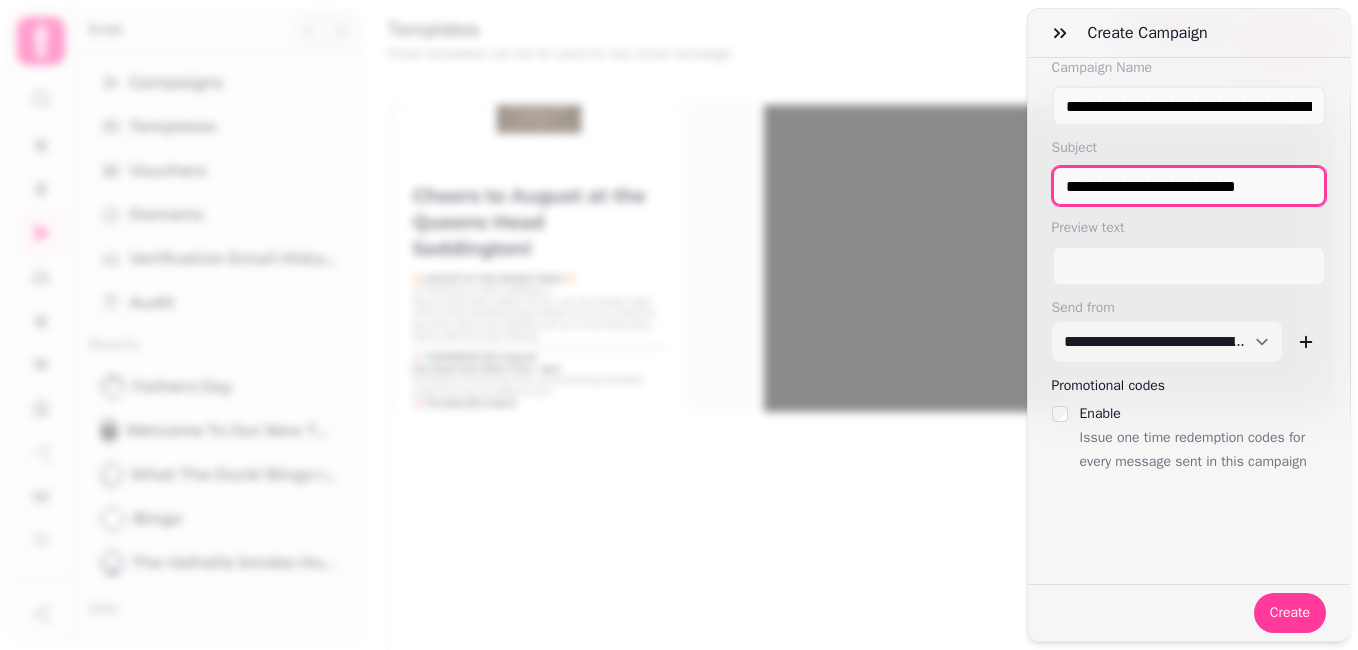 type on "**********" 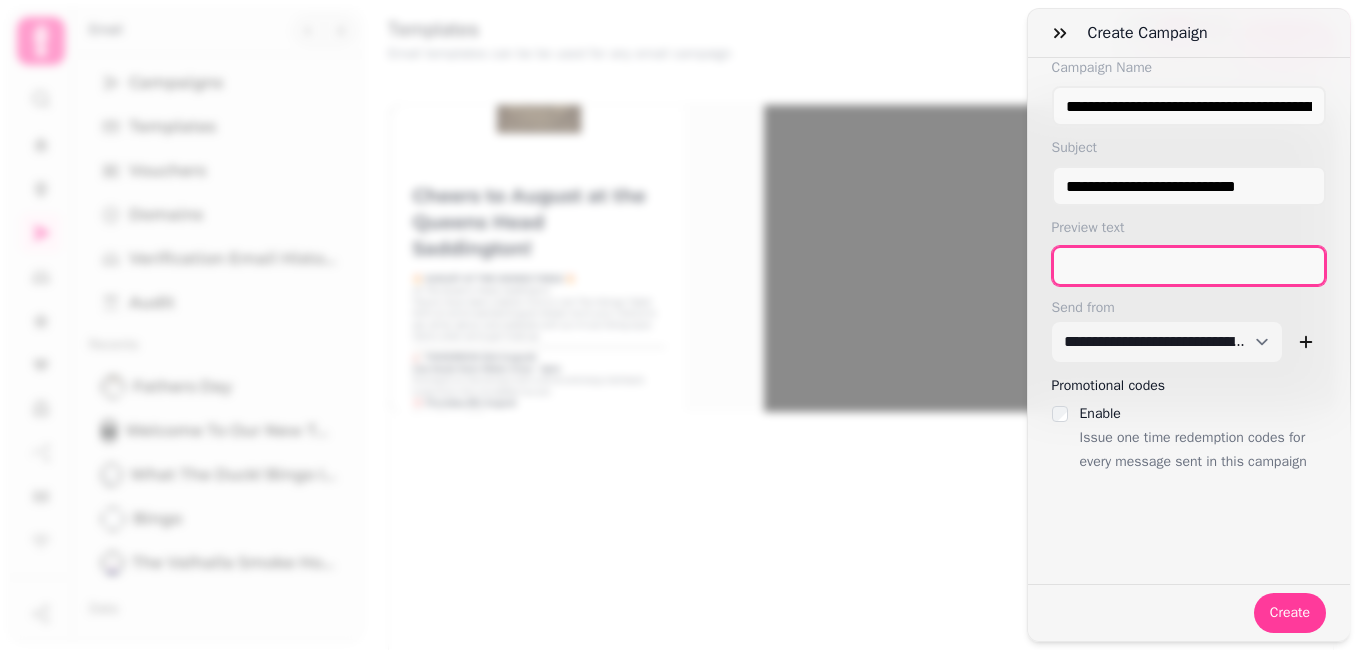 click at bounding box center [1189, 266] 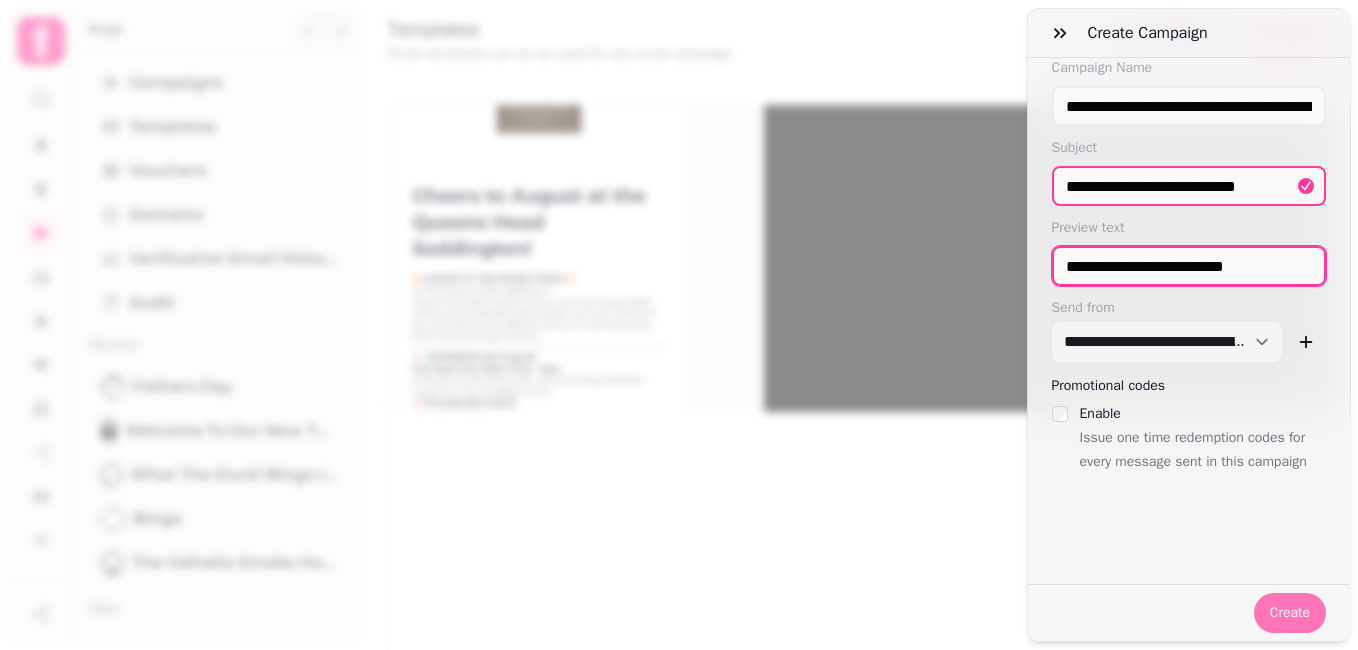 type on "**********" 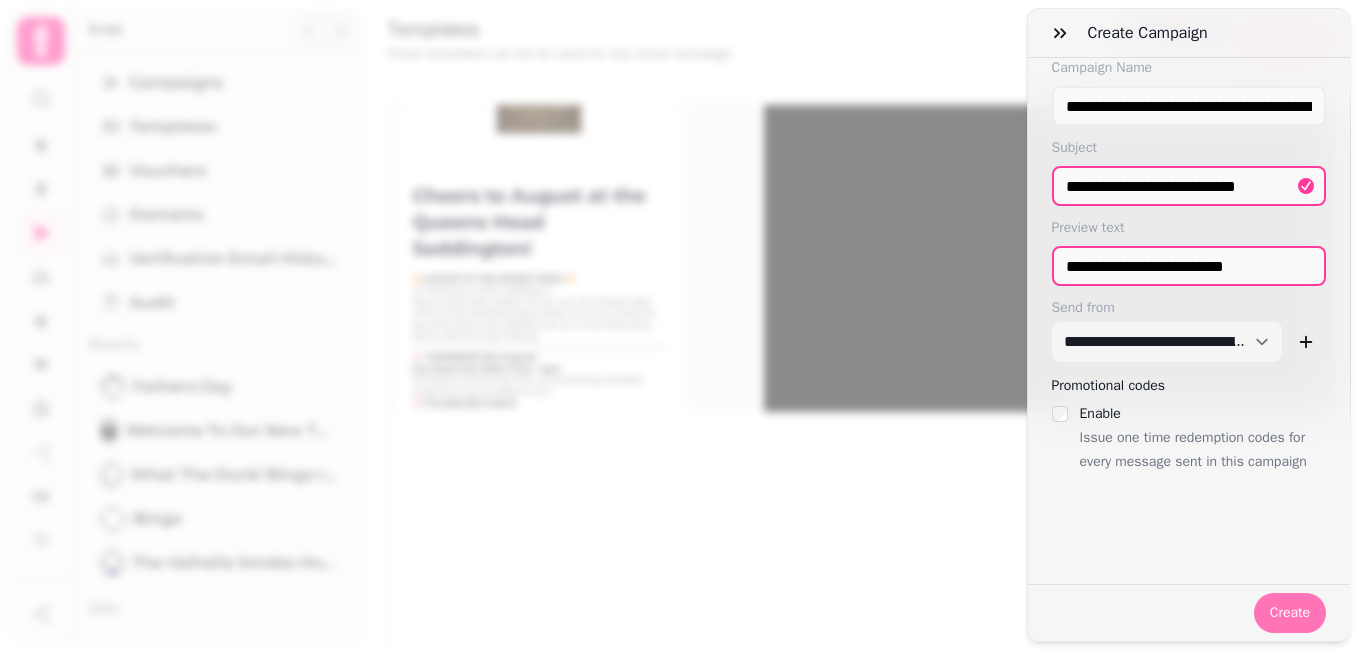 click on "Create" at bounding box center [1290, 613] 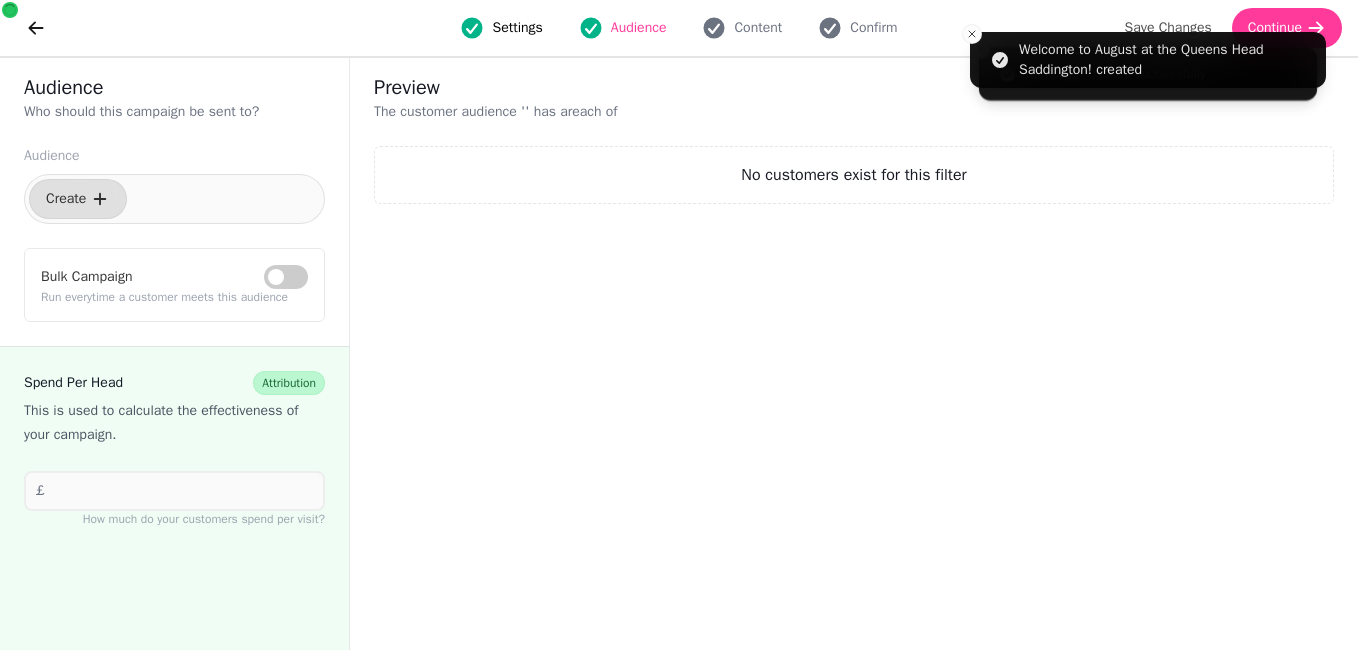 select on "***" 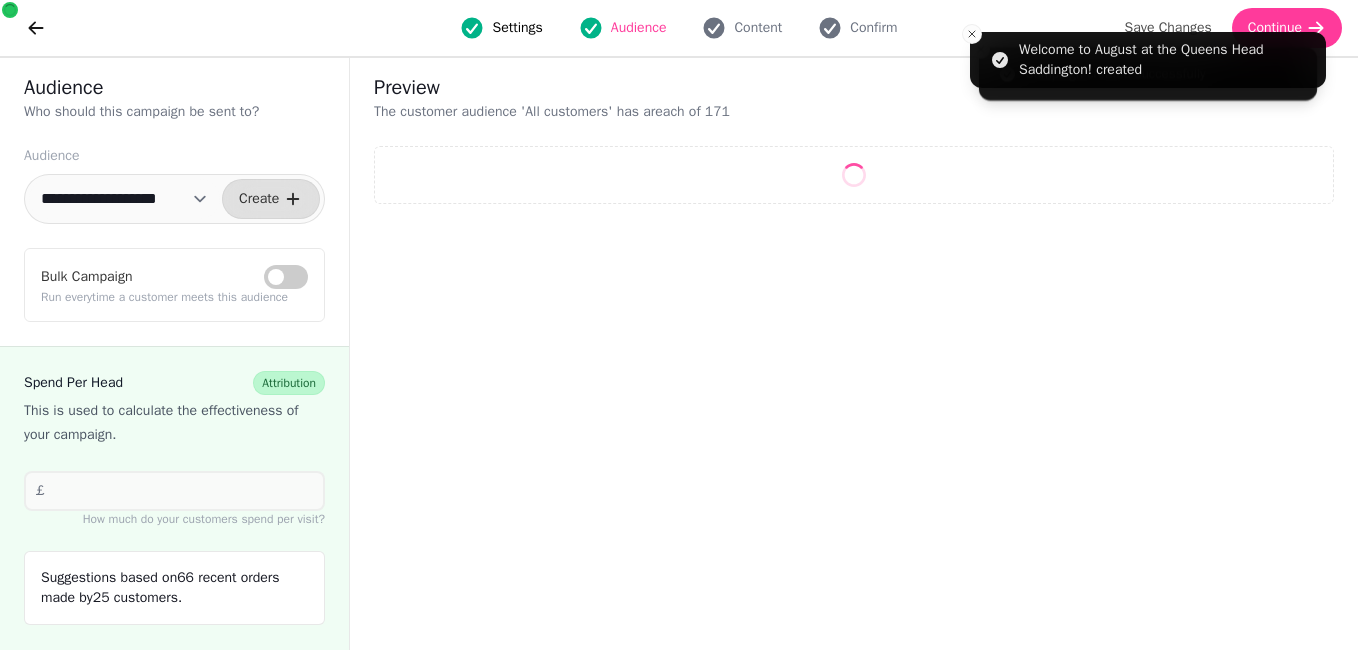 select on "**" 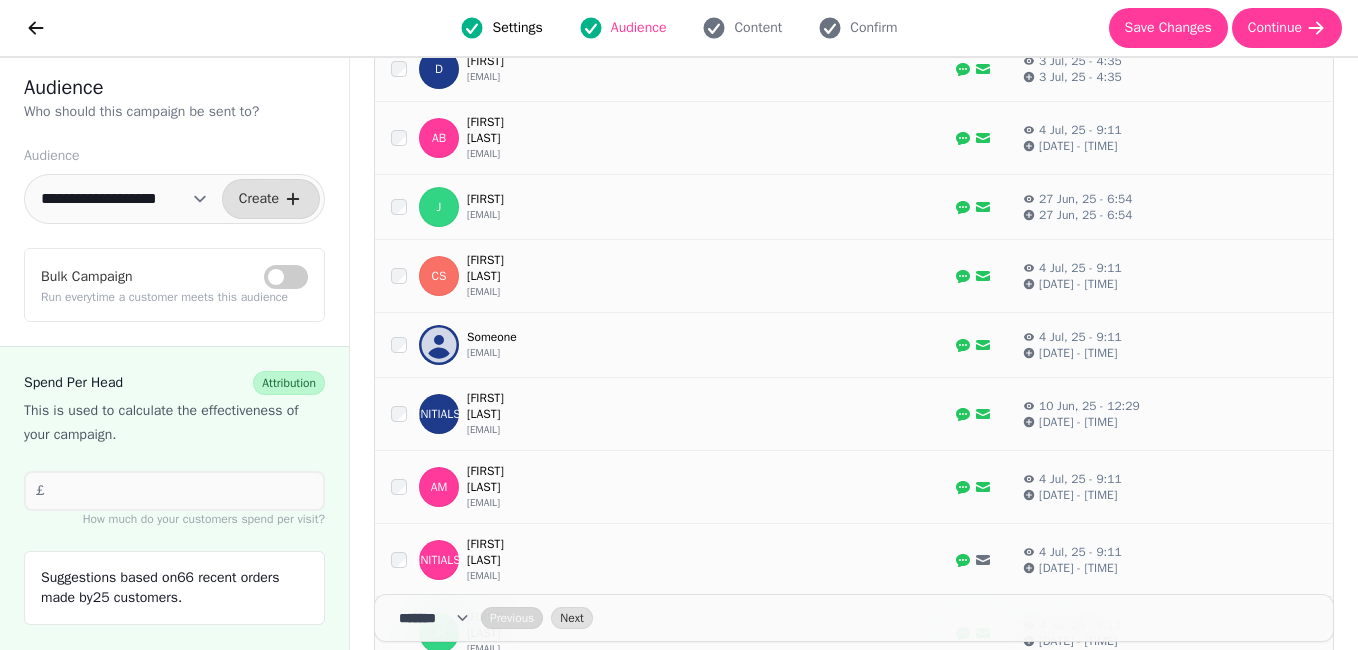 scroll, scrollTop: 1253, scrollLeft: 0, axis: vertical 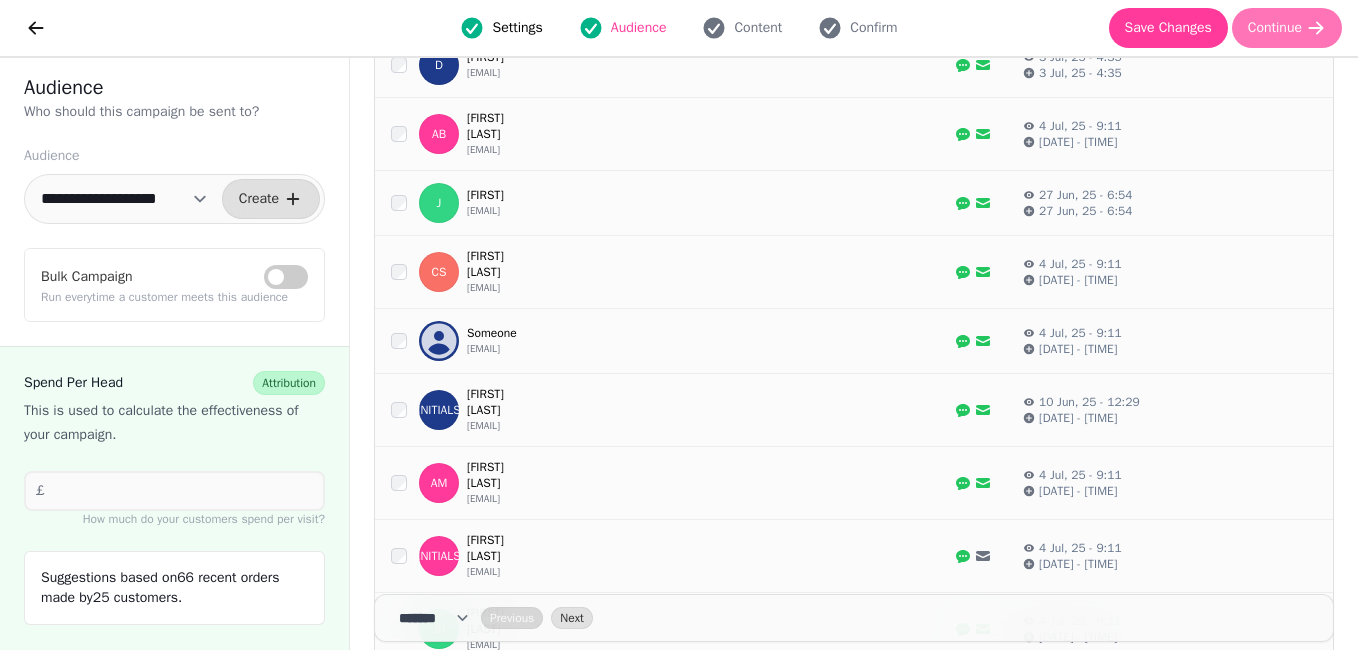 click on "Continue" at bounding box center [1275, 28] 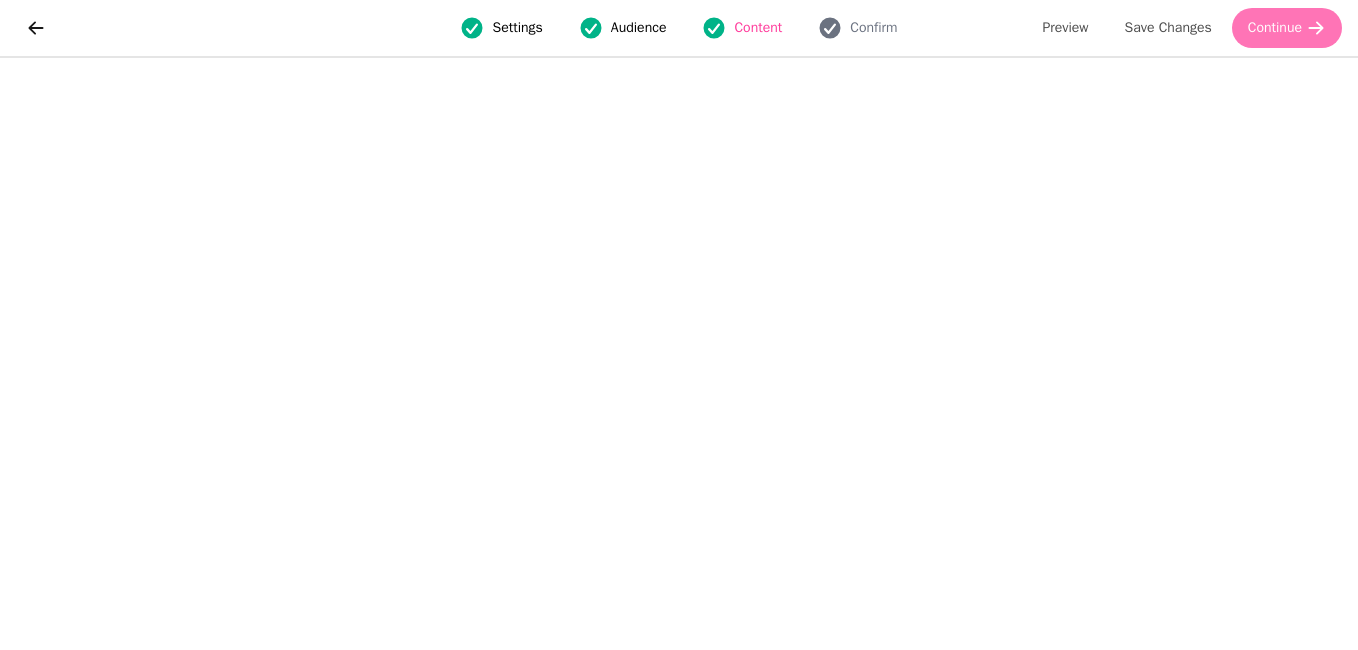 click on "Continue" at bounding box center (1275, 28) 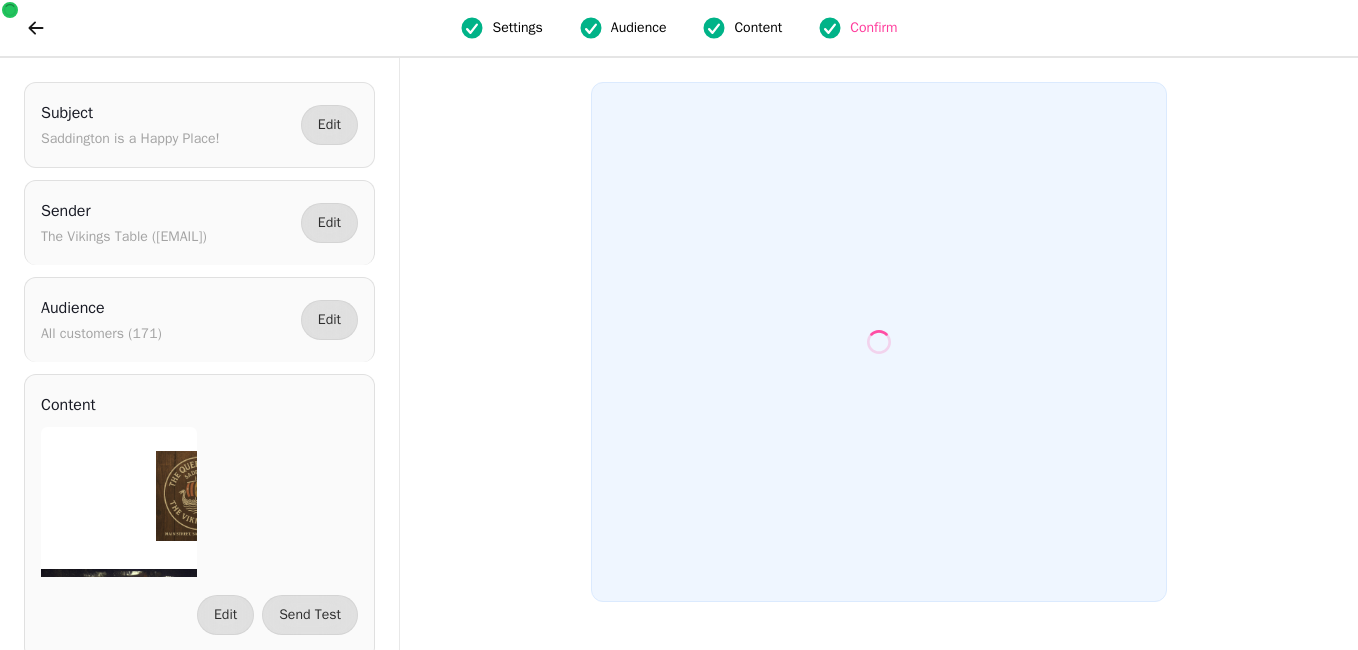 scroll, scrollTop: 0, scrollLeft: 0, axis: both 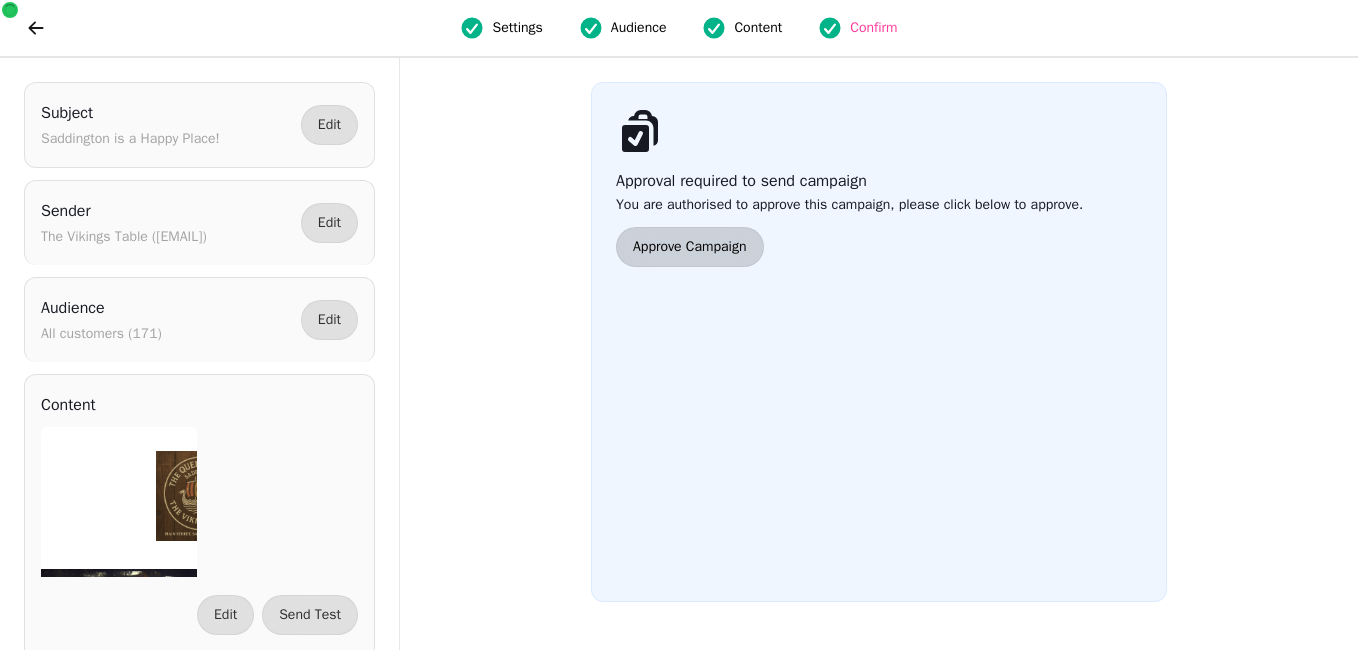 click on "Approve Campaign" at bounding box center [690, 247] 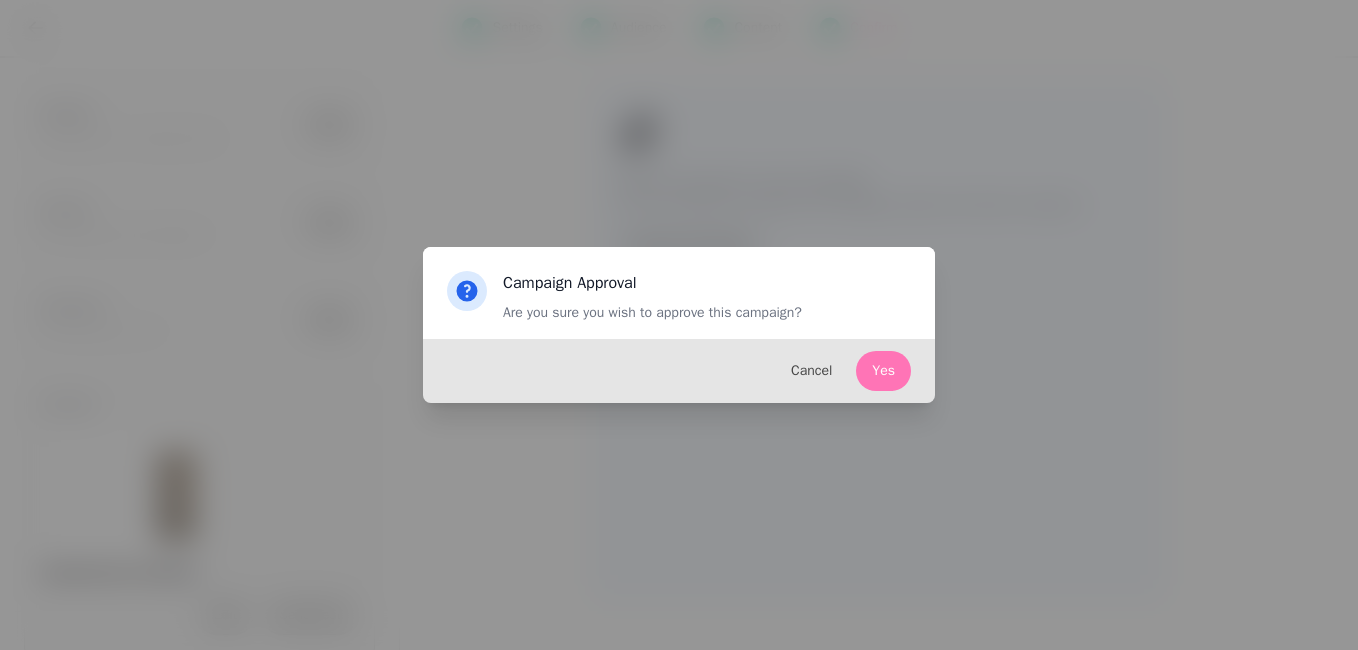 click on "Yes" at bounding box center (883, 371) 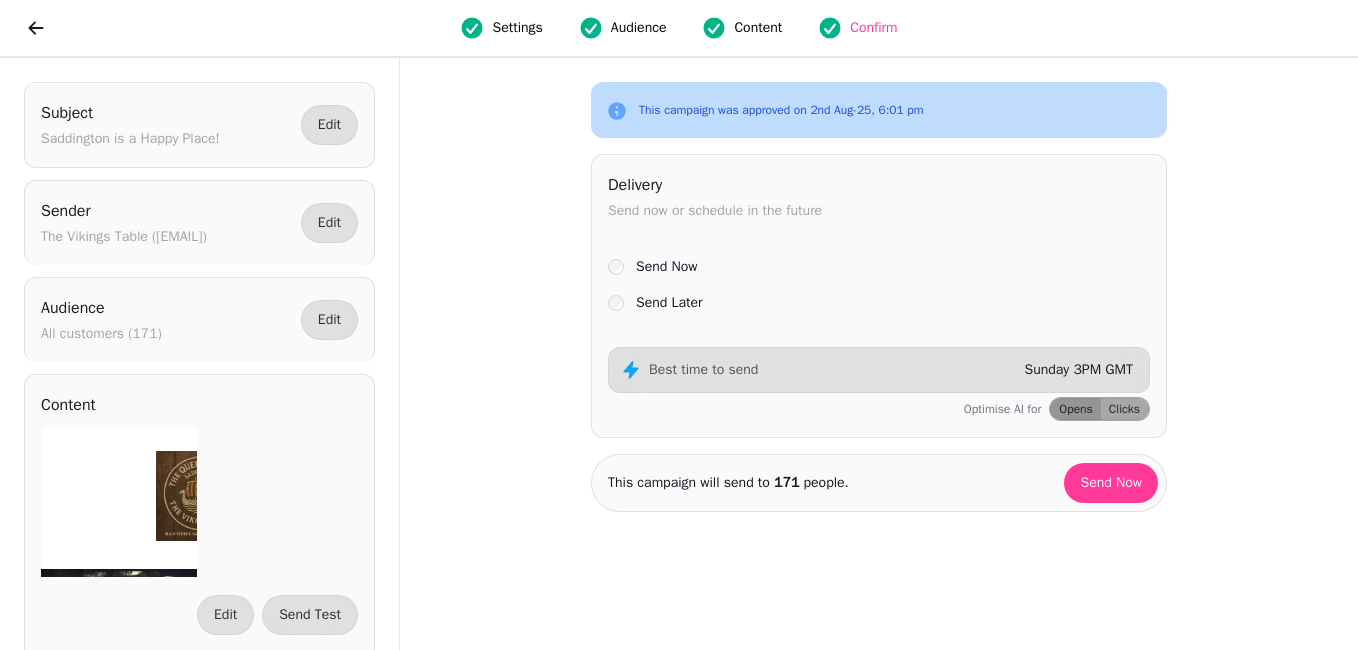 click on "Best time to send Sunday 3PM GMT" at bounding box center (885, 370) 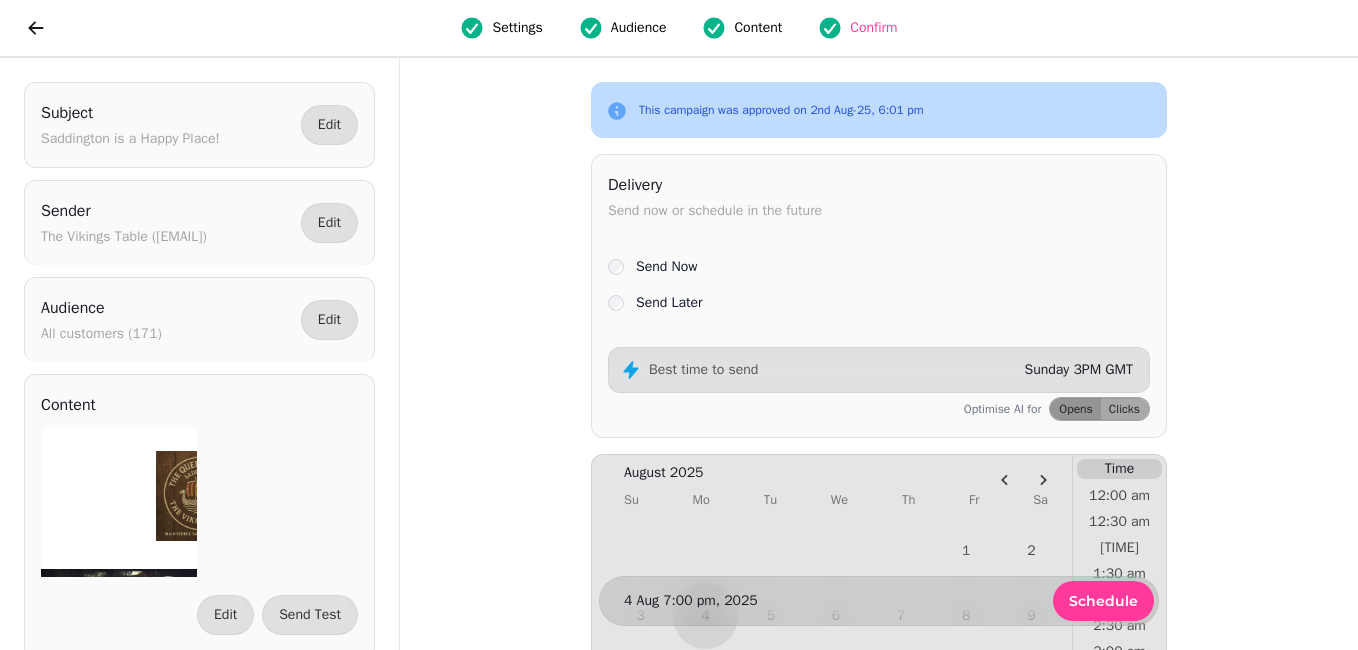 click on "Sunday 3PM GMT" at bounding box center (1078, 369) 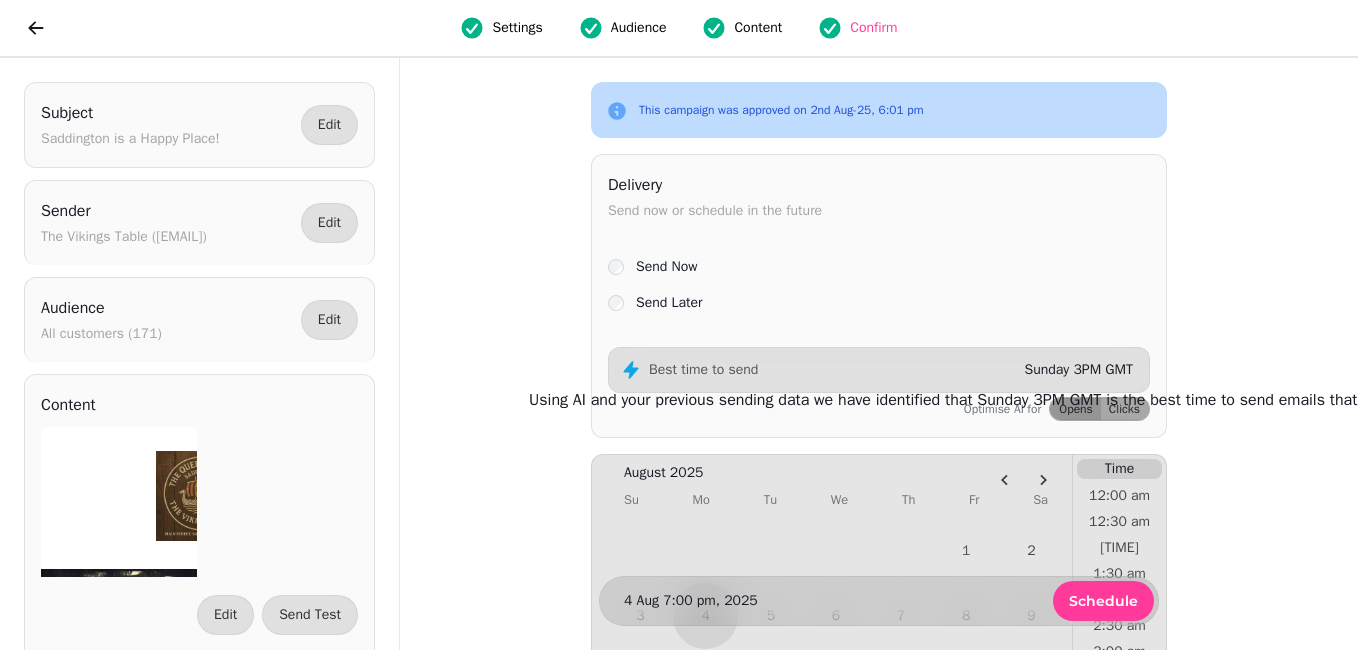 click on "Best time to send" at bounding box center [703, 370] 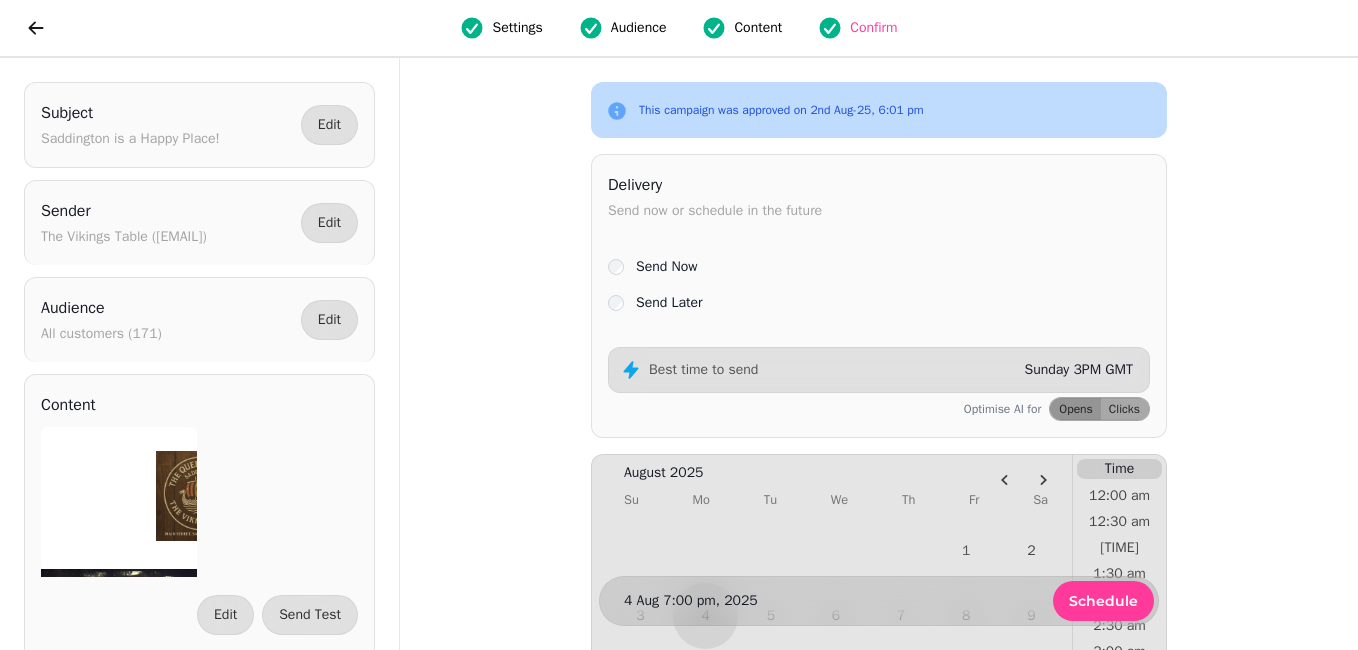 click on "4 Aug 7:00 pm, 2025" at bounding box center (691, 601) 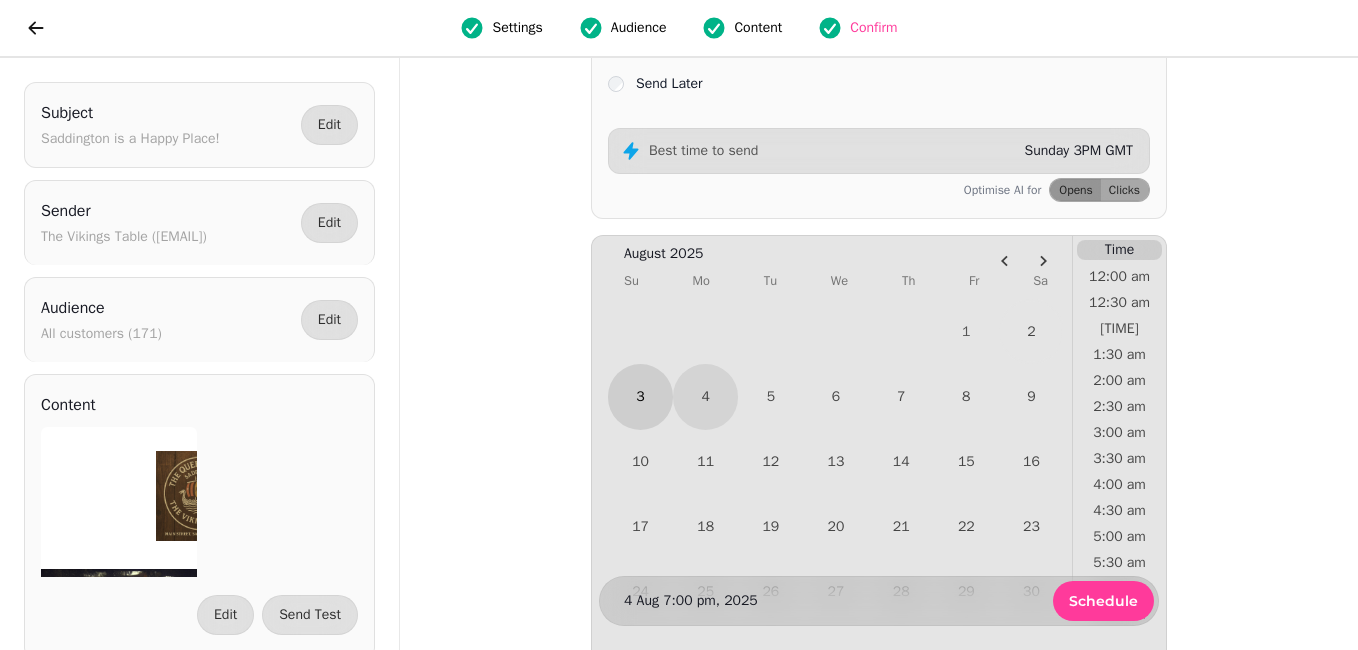 scroll, scrollTop: 197, scrollLeft: 0, axis: vertical 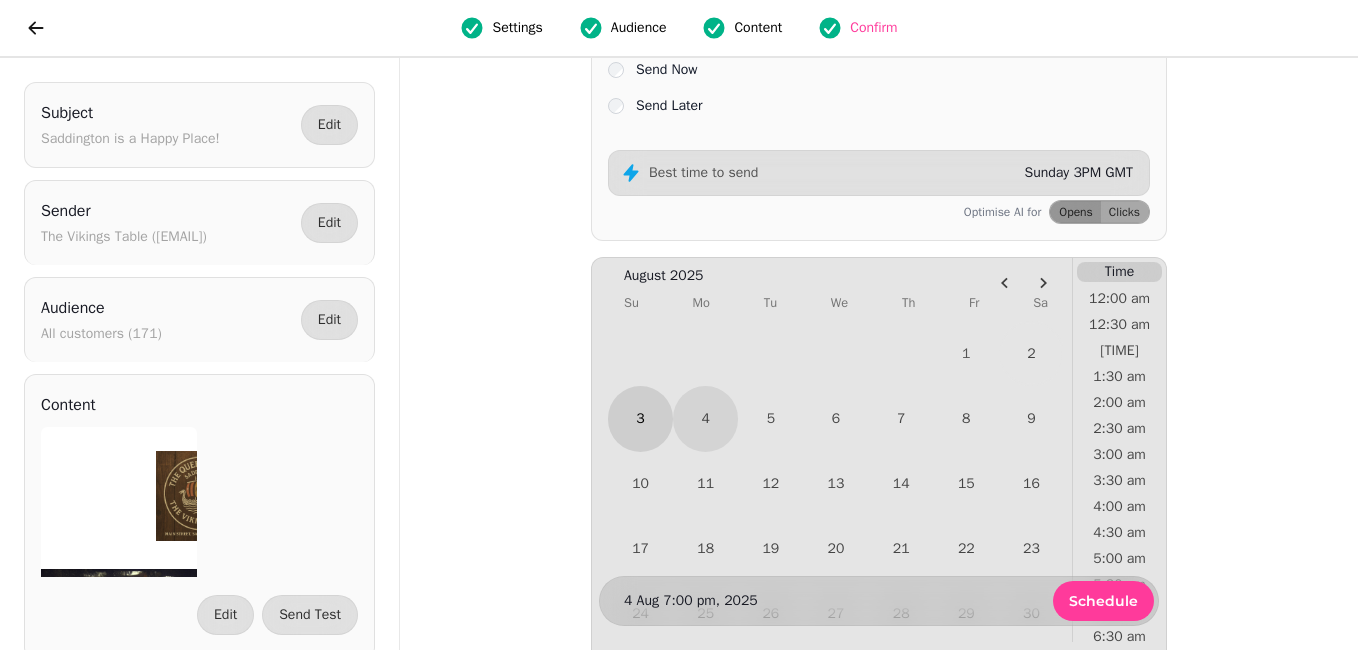 click on "3" at bounding box center (640, 418) 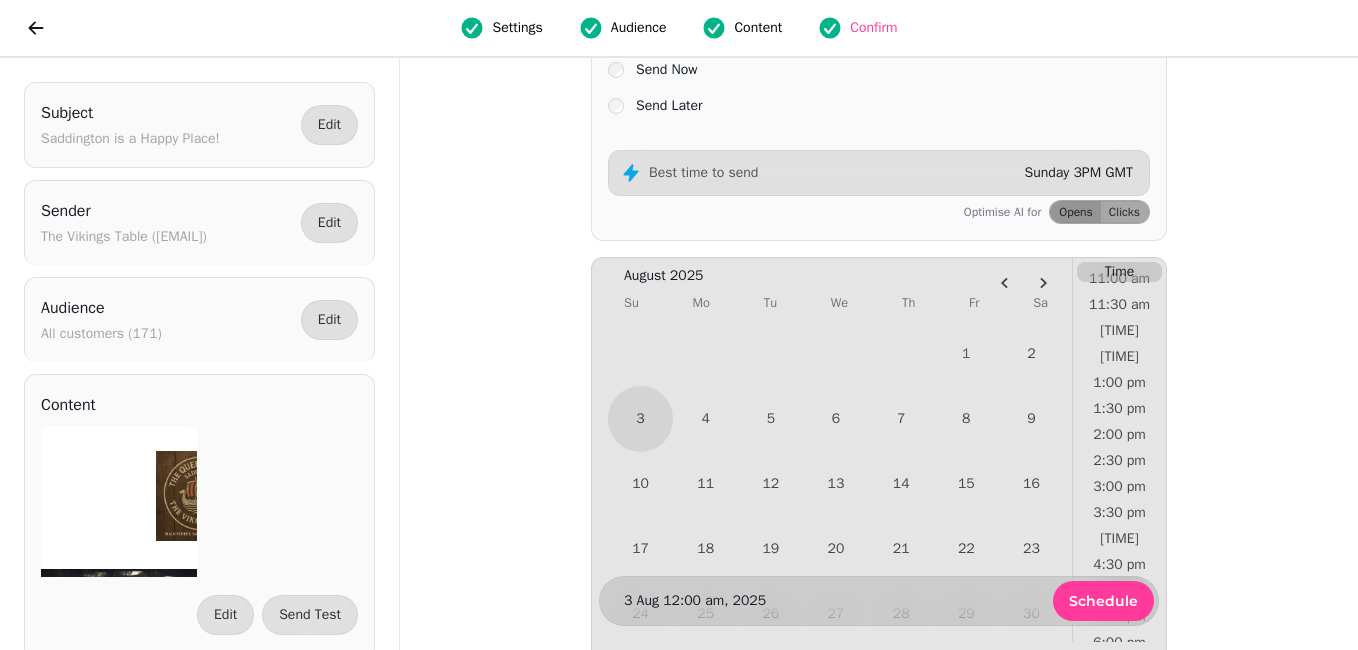 scroll, scrollTop: 607, scrollLeft: 0, axis: vertical 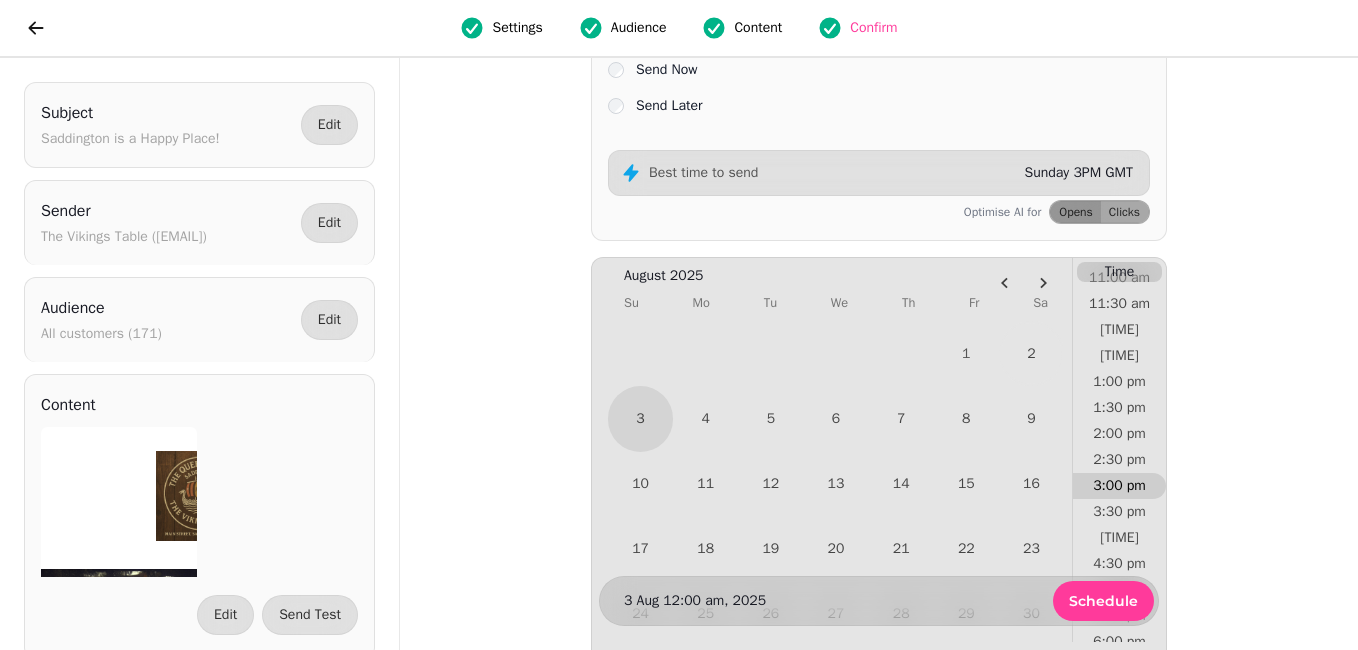 click on "3:00 pm" at bounding box center (1119, 486) 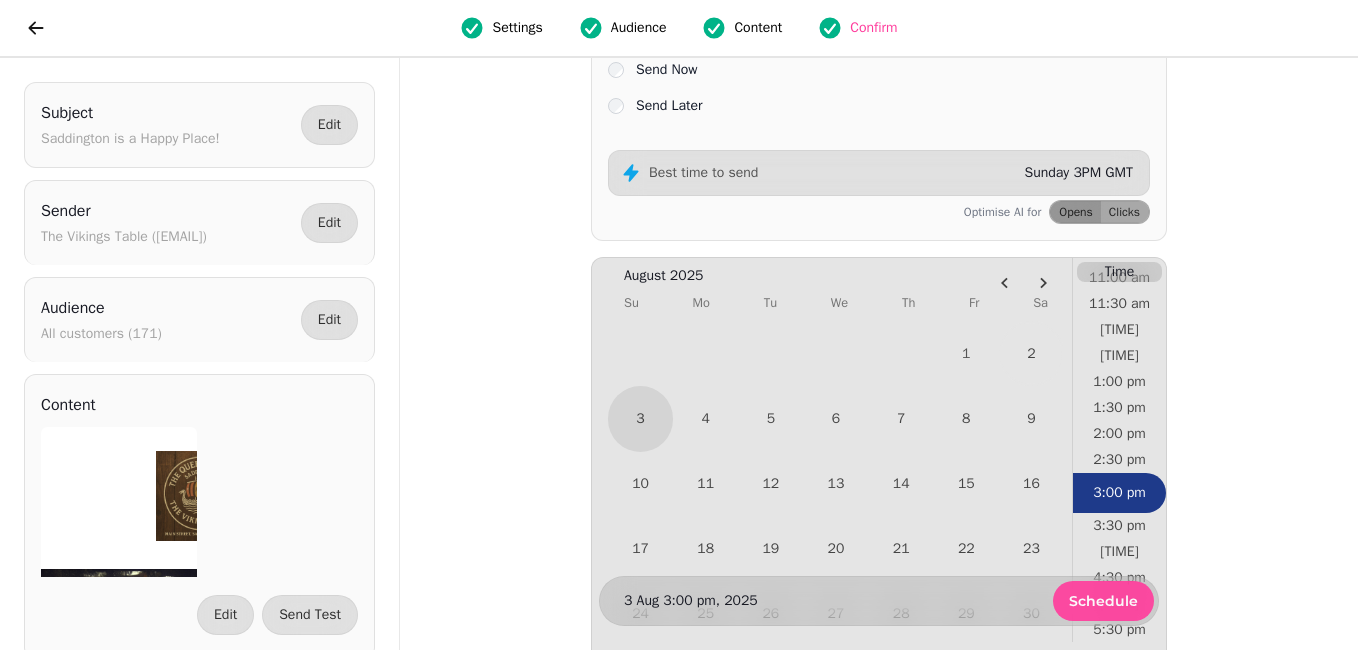 click on "Schedule" at bounding box center [1103, 601] 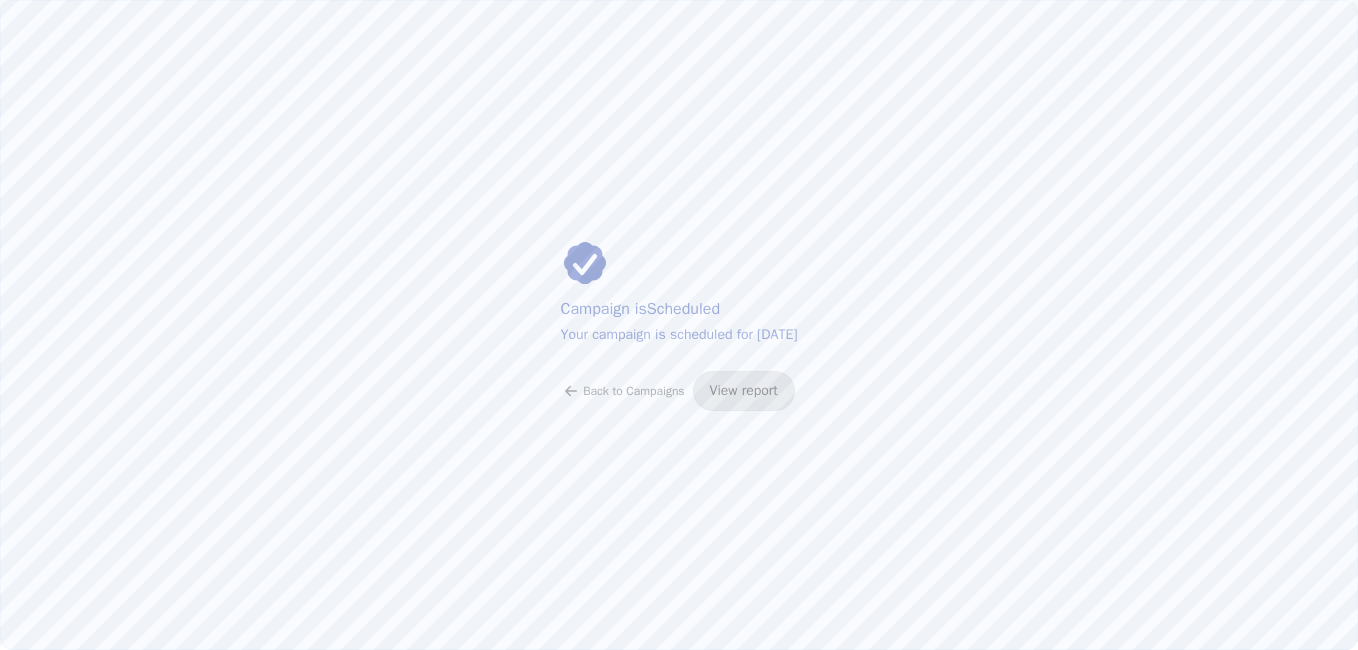 click on "View report" at bounding box center [744, 391] 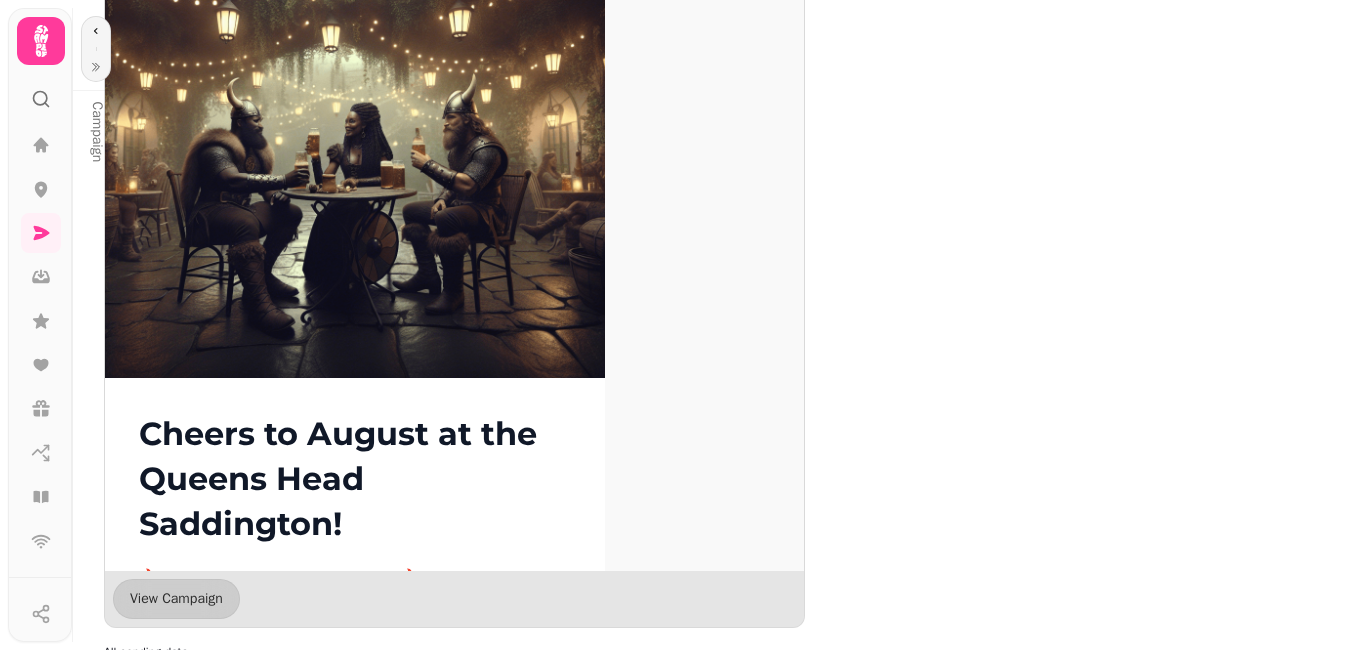 scroll, scrollTop: 1543, scrollLeft: 0, axis: vertical 